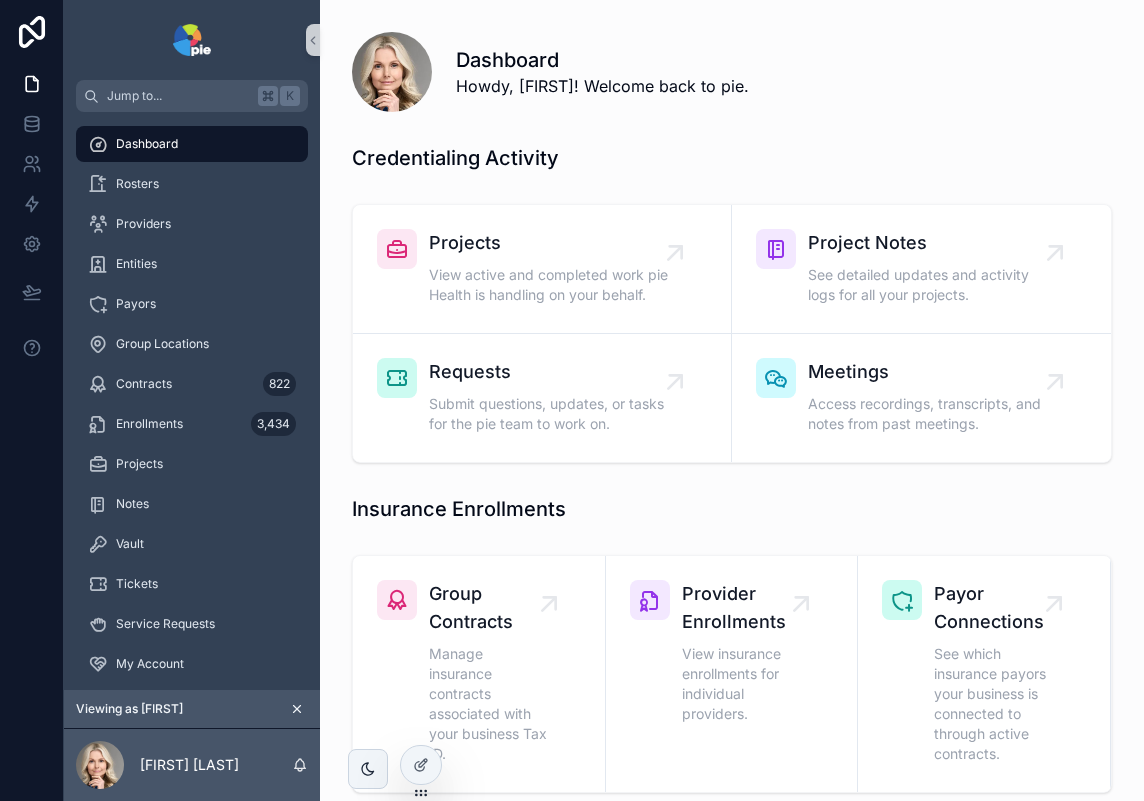 scroll, scrollTop: 0, scrollLeft: 0, axis: both 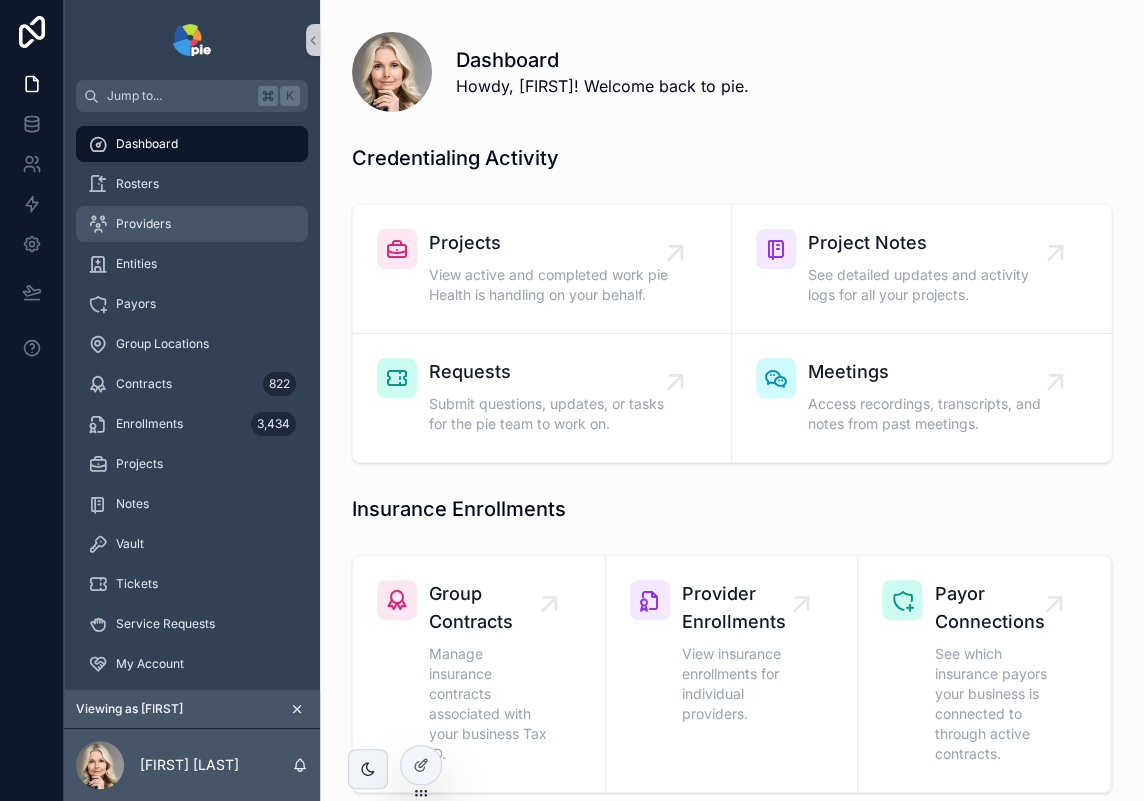 click on "Providers" at bounding box center (143, 224) 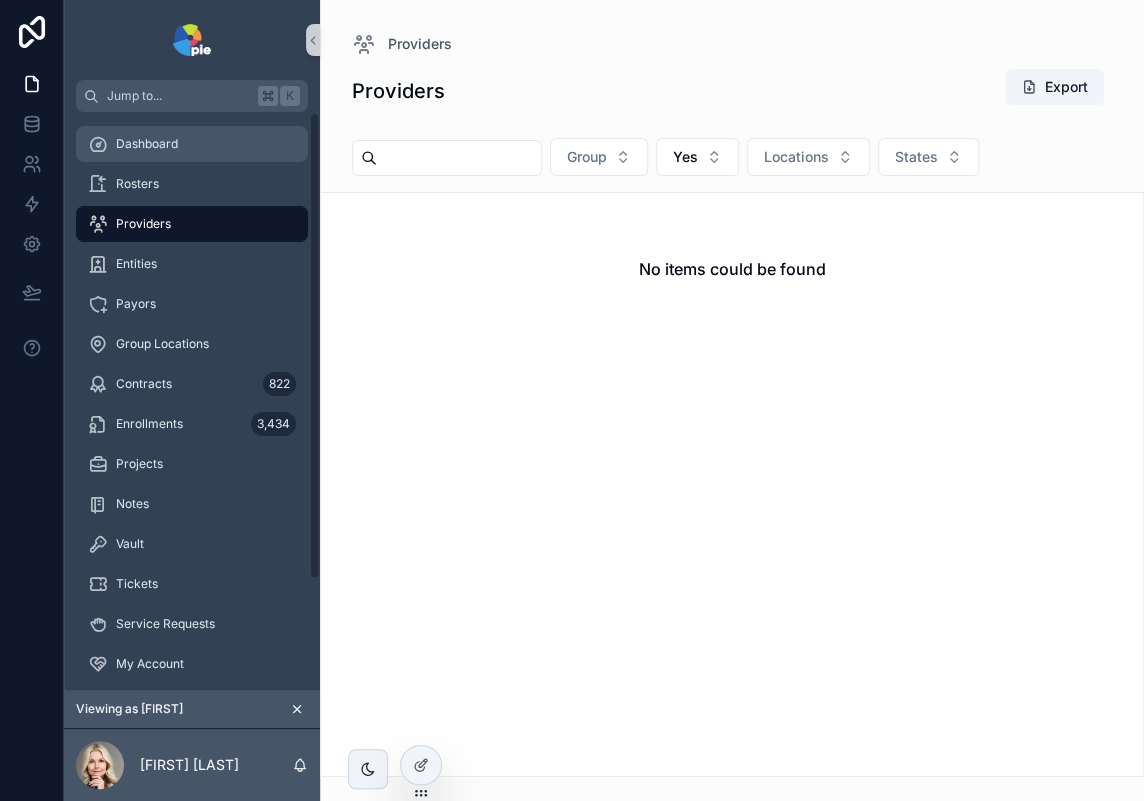 click on "Dashboard" at bounding box center [192, 144] 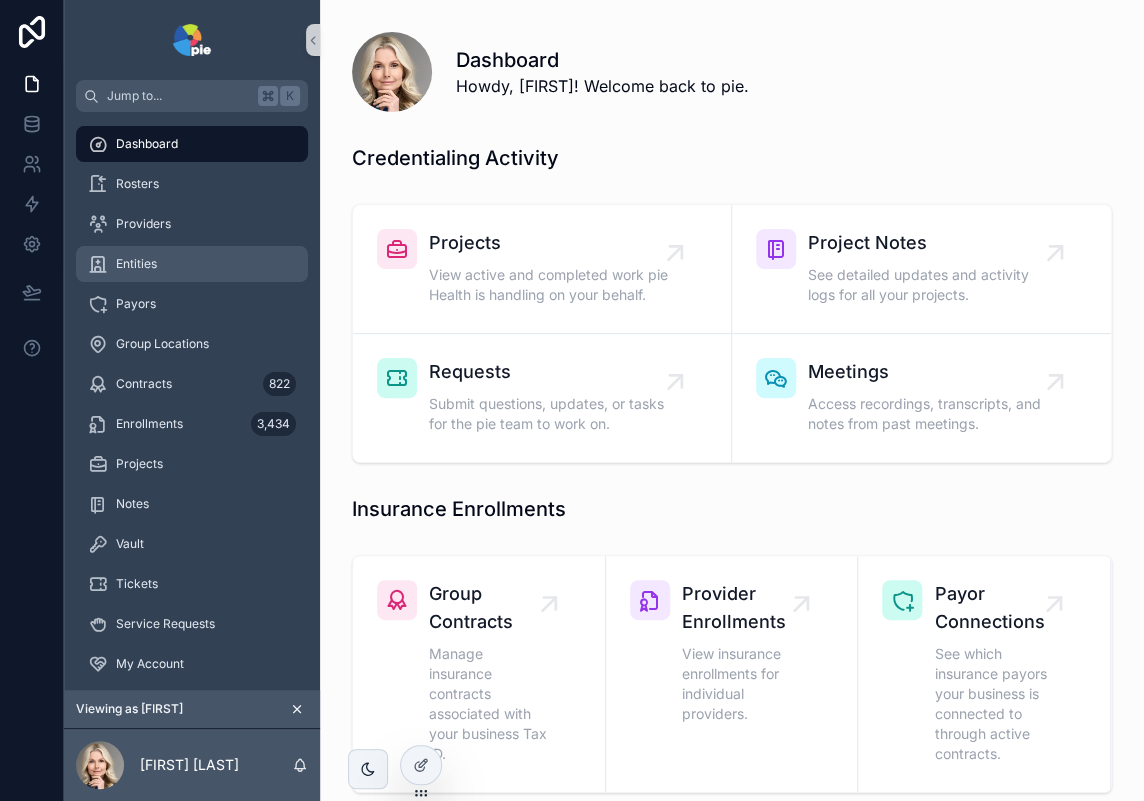 click on "Entities" at bounding box center (192, 264) 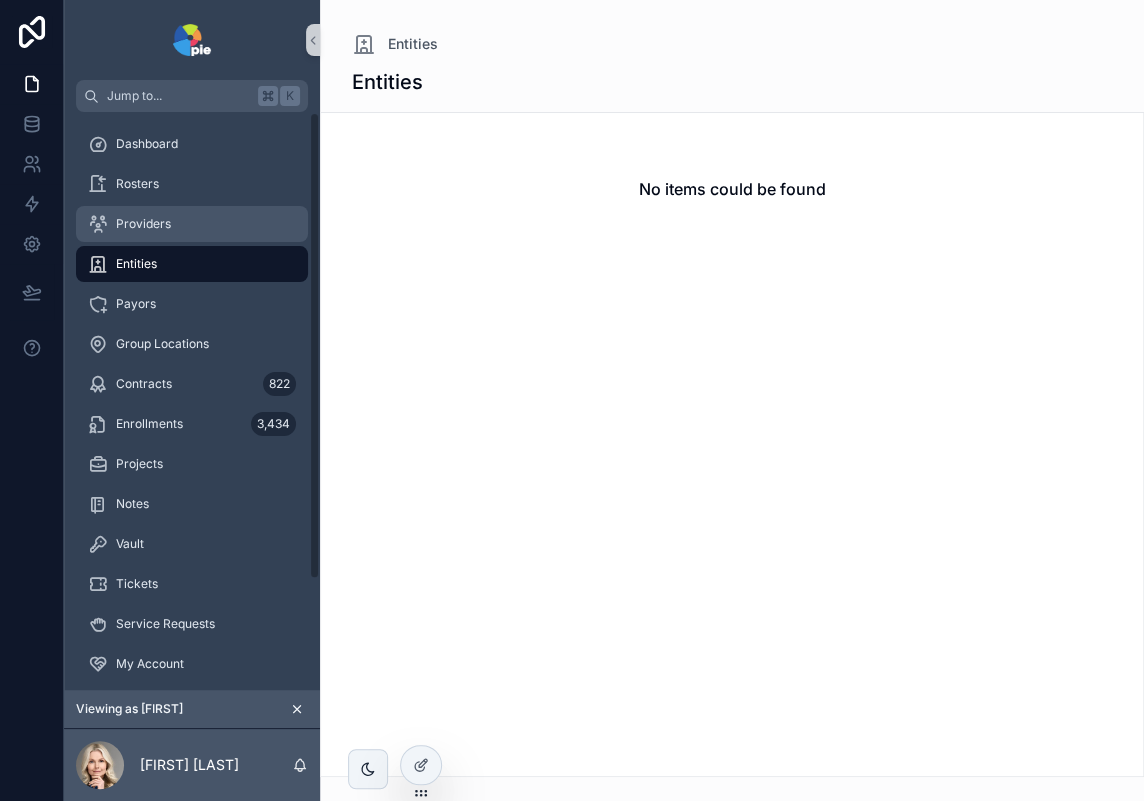 click on "Providers" at bounding box center (192, 224) 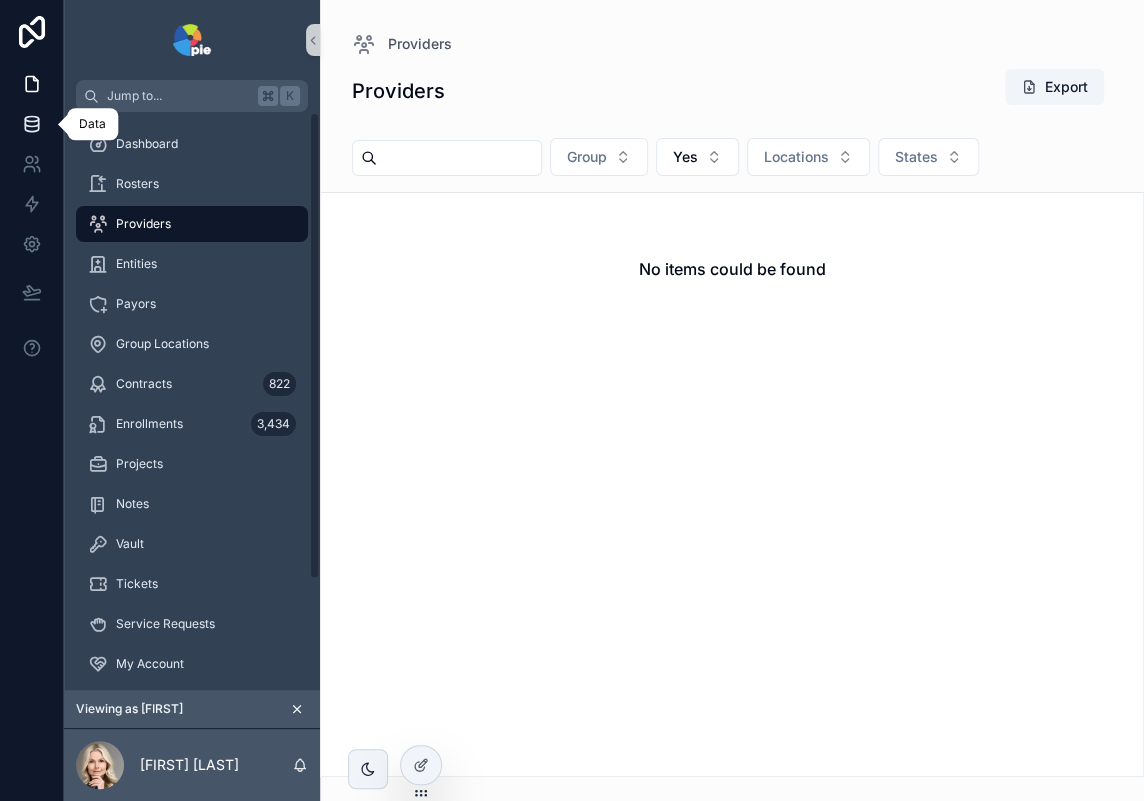 click 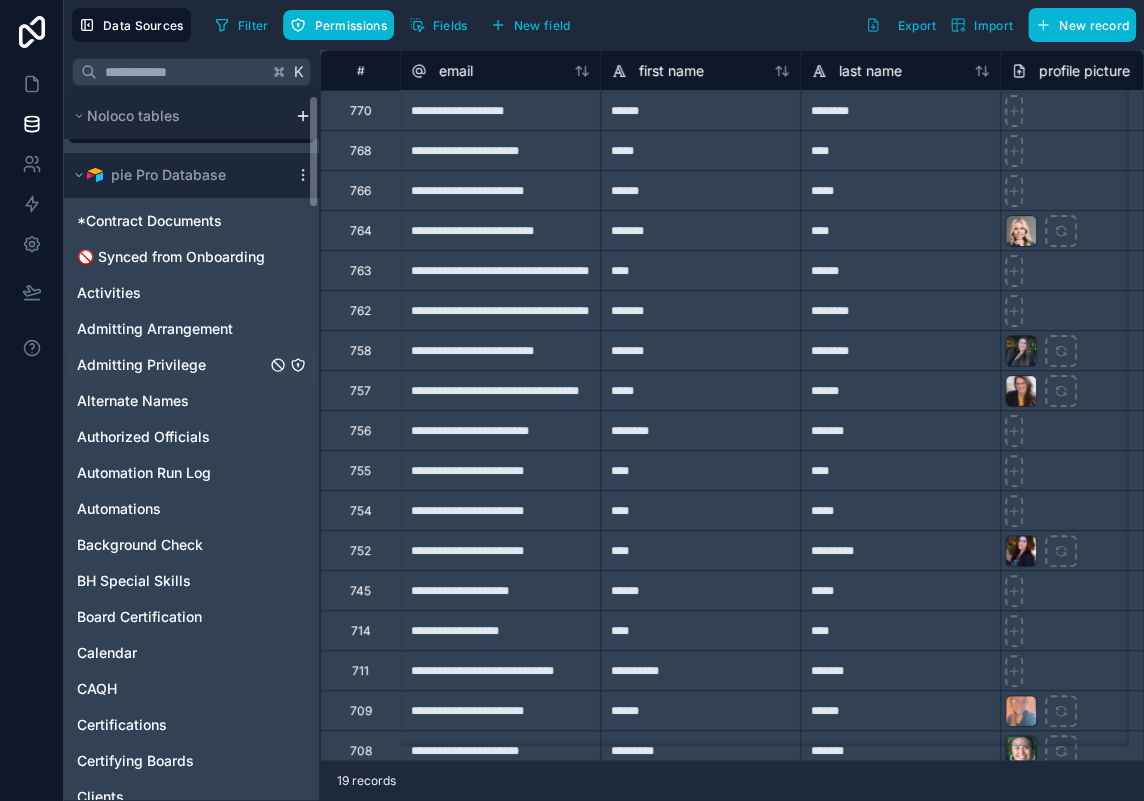 scroll, scrollTop: 0, scrollLeft: 0, axis: both 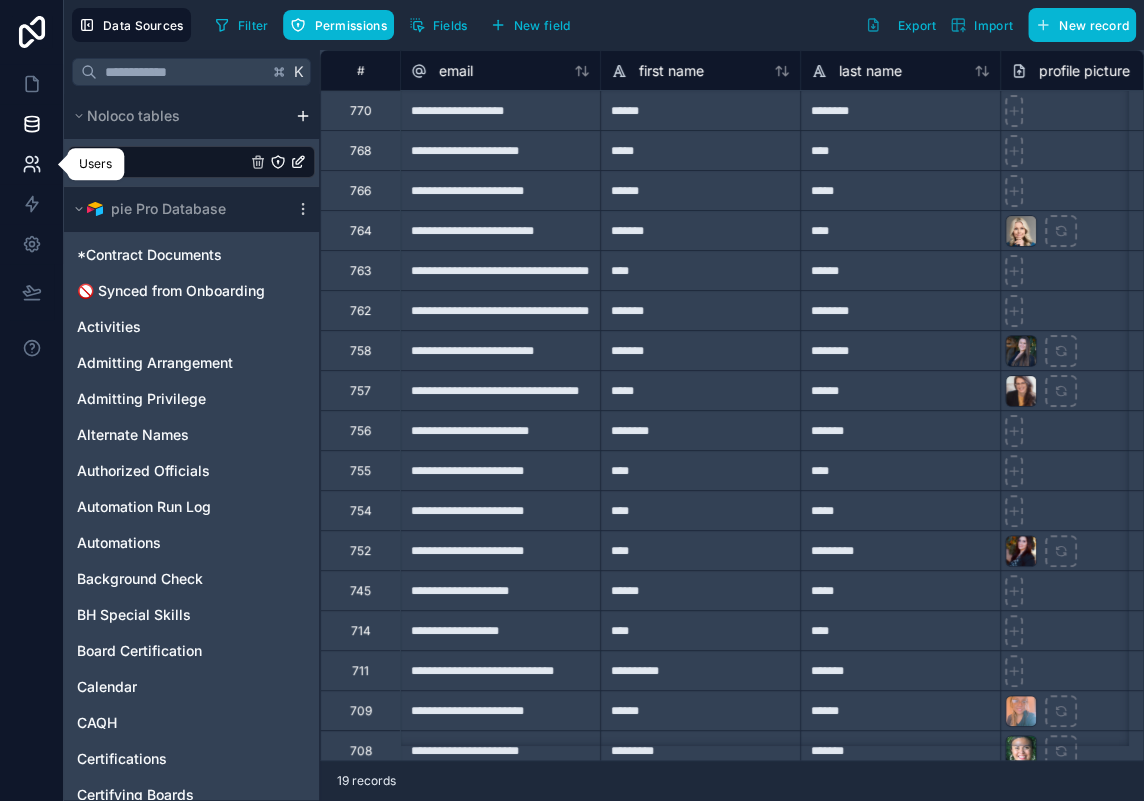 click 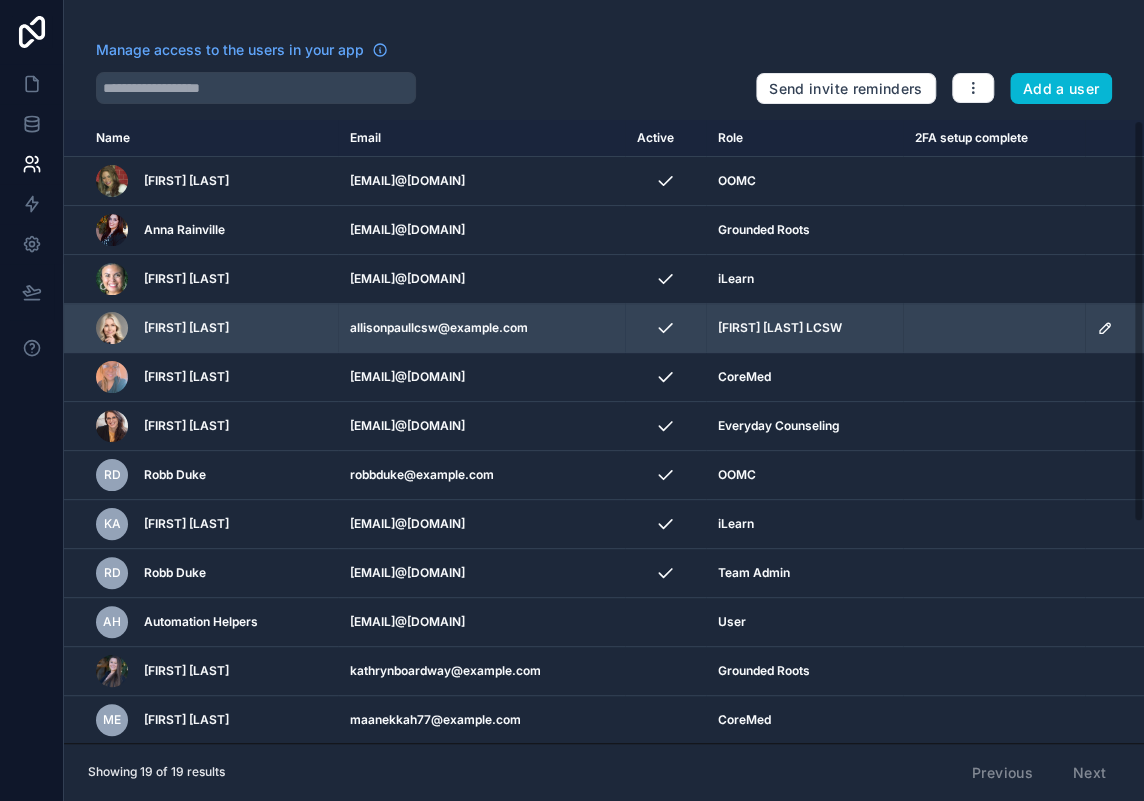 click on "allisonpaullcsw@gmail.com" at bounding box center (481, 328) 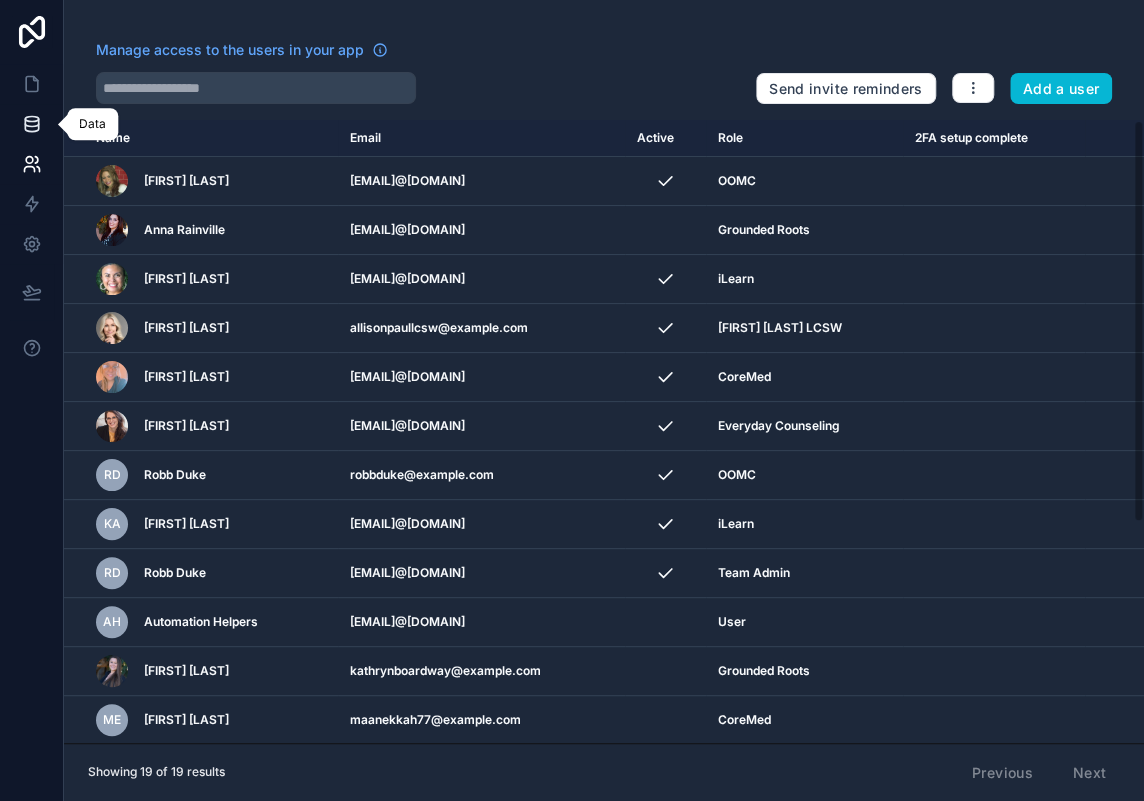 click 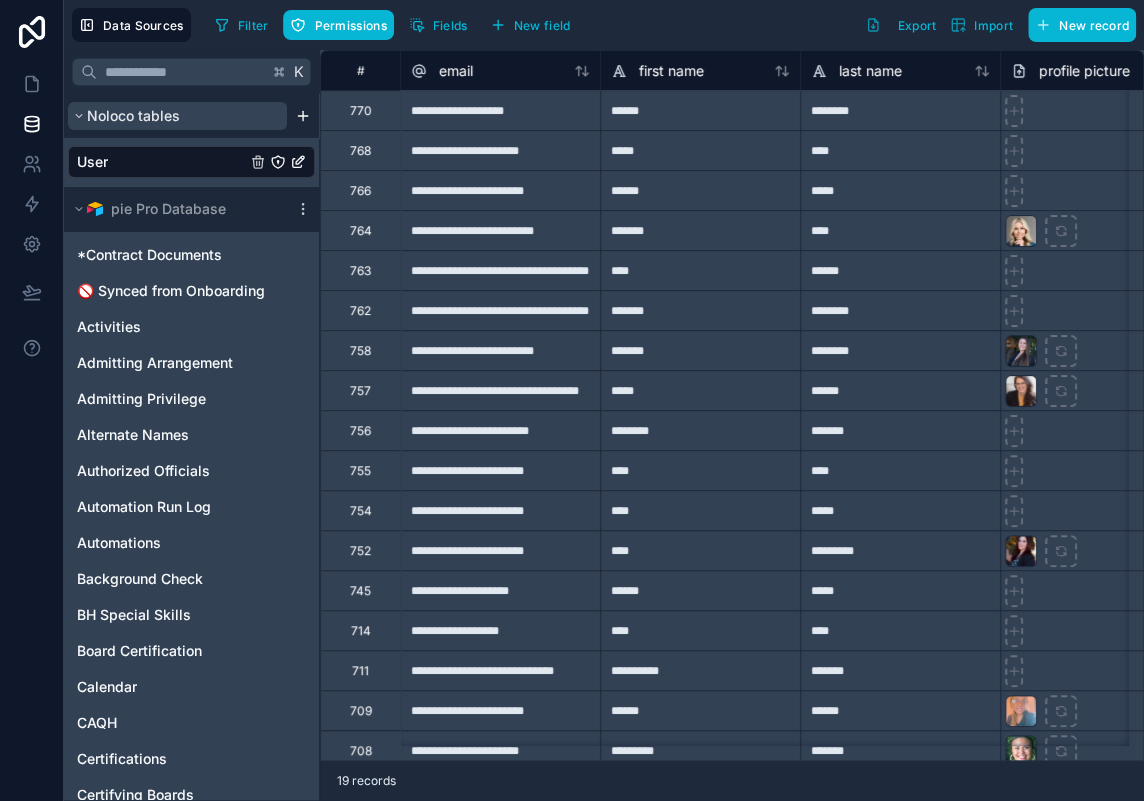 click on "Noloco tables" at bounding box center [133, 116] 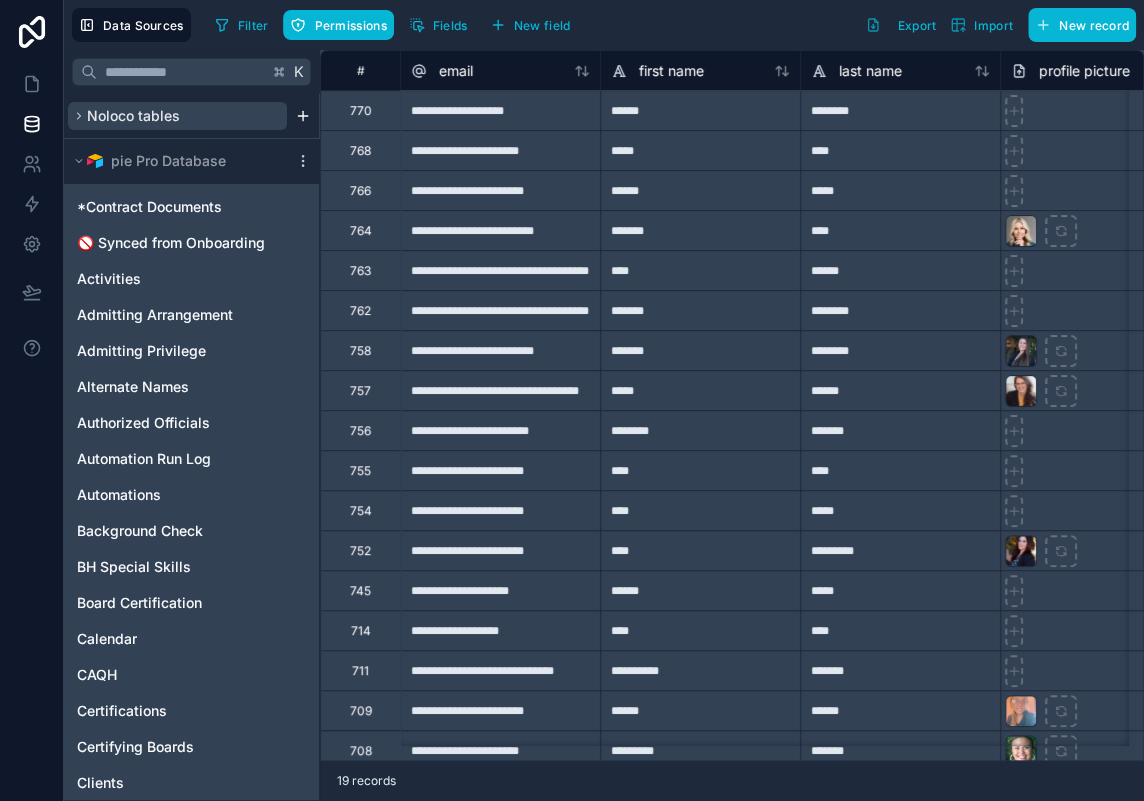 click on "Noloco tables" at bounding box center [133, 116] 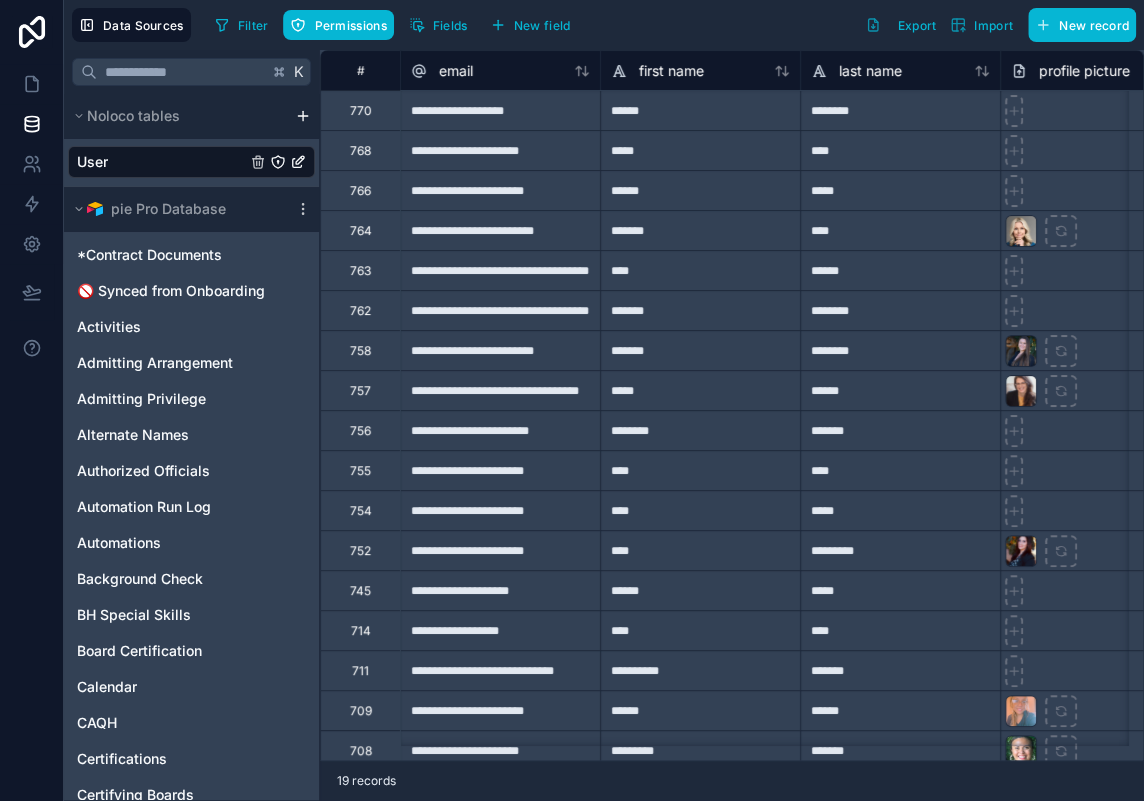 click on "User" at bounding box center [191, 162] 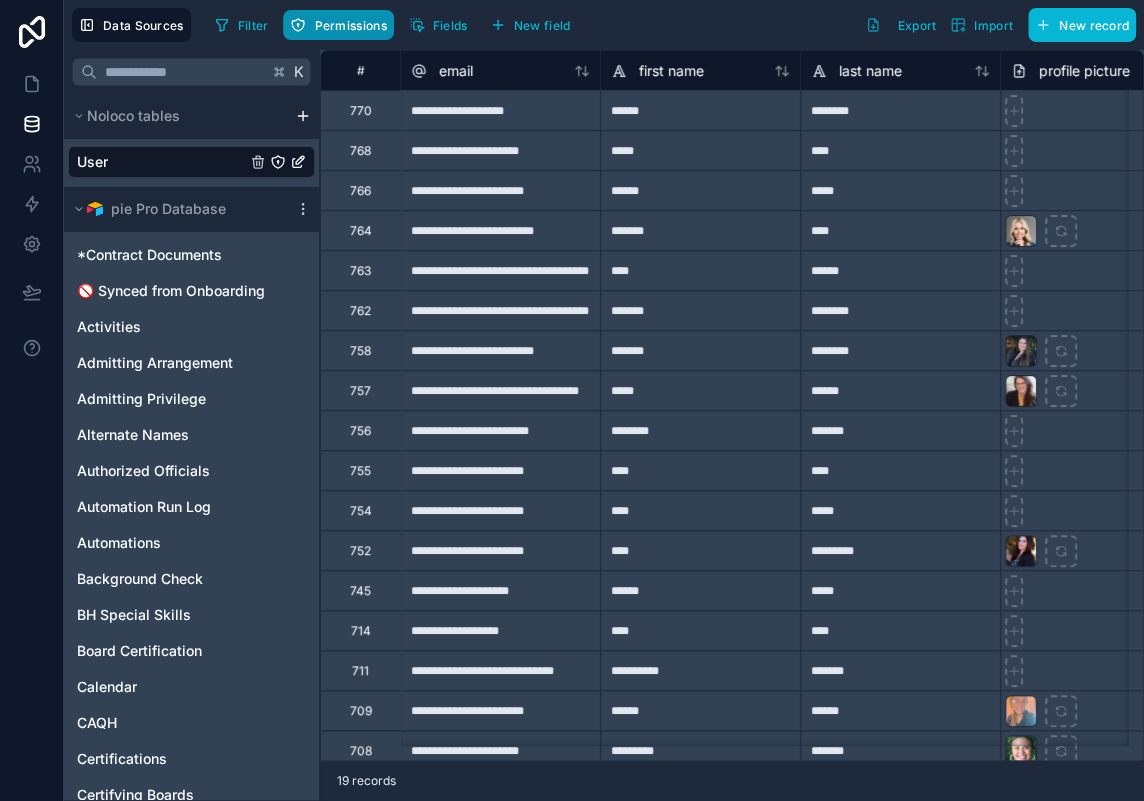 click on "Permissions" at bounding box center (350, 25) 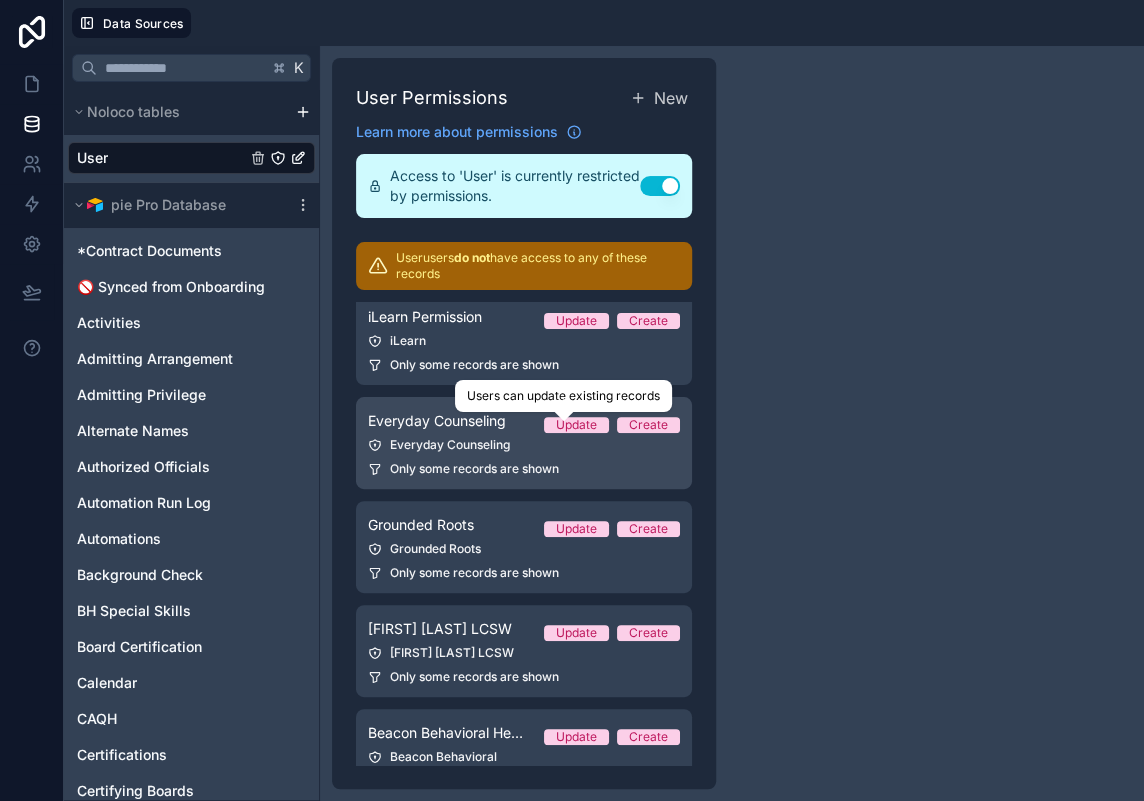 scroll, scrollTop: 335, scrollLeft: 0, axis: vertical 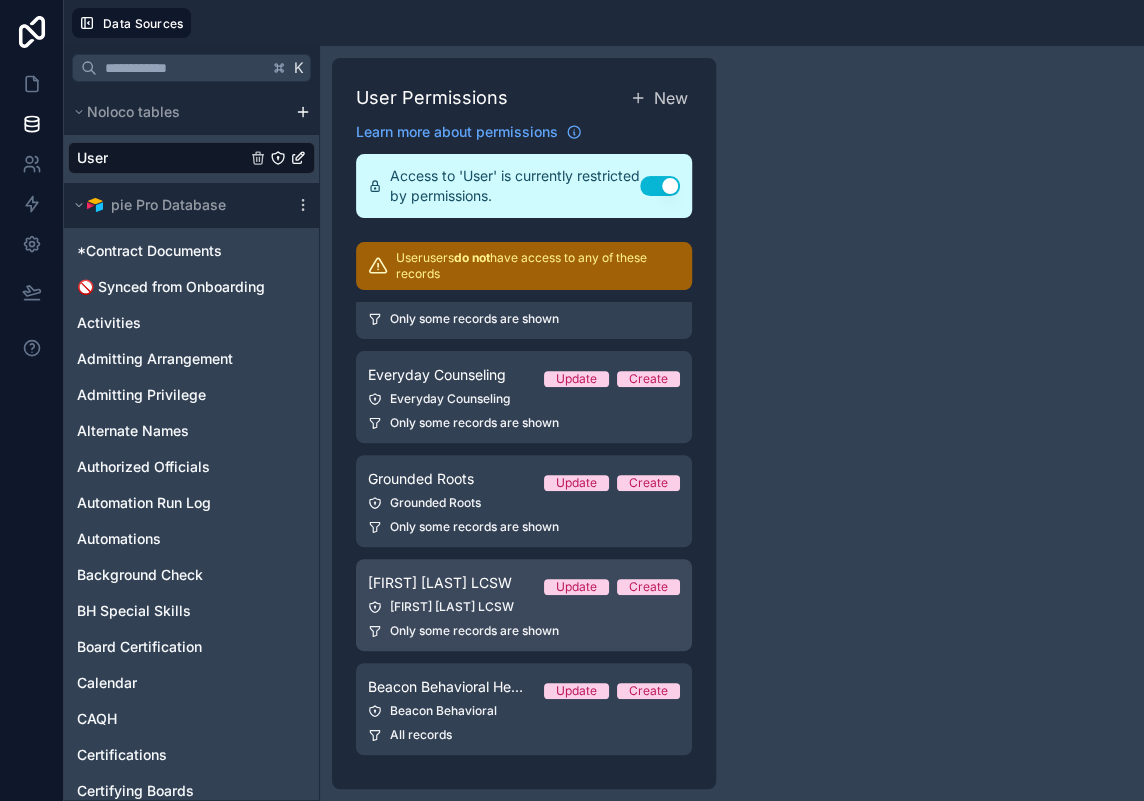 click on "Allison Paul LCSW" at bounding box center (440, 583) 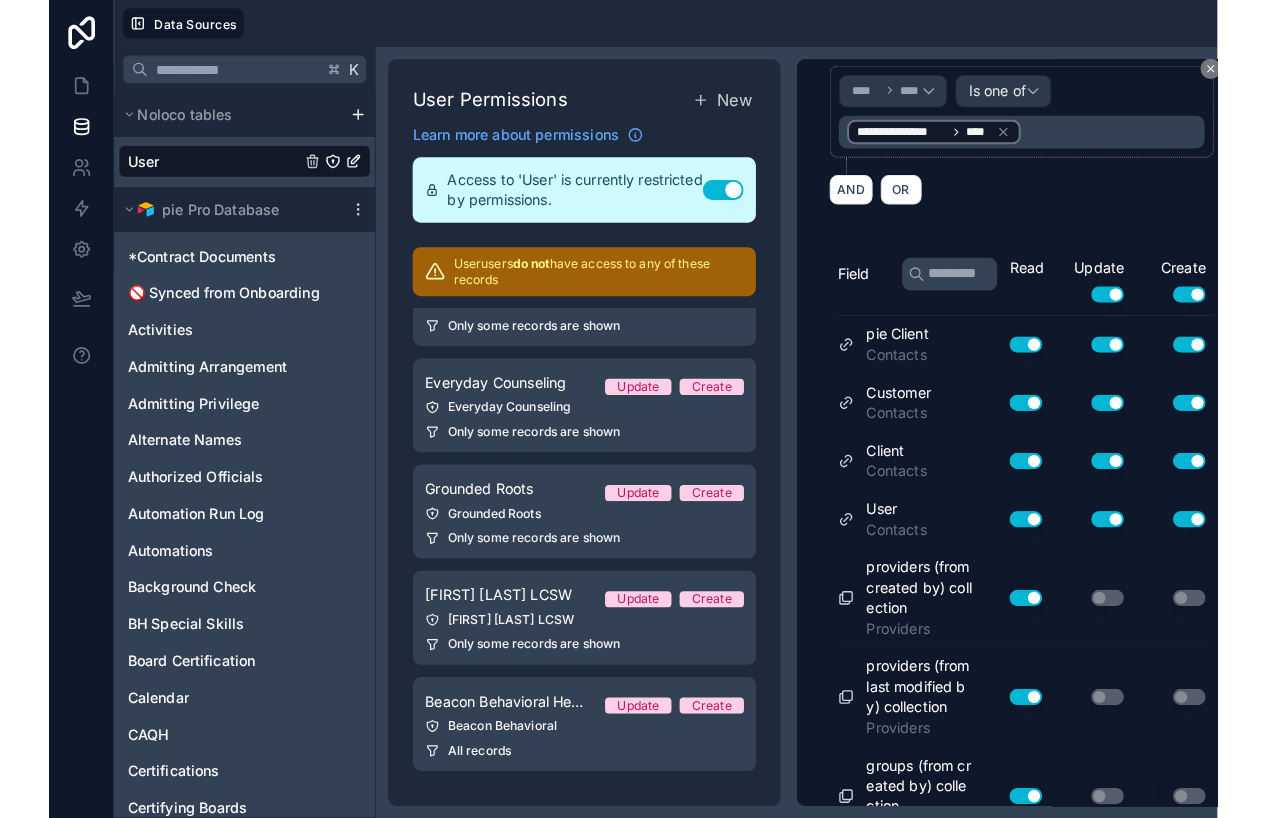 scroll, scrollTop: 0, scrollLeft: 0, axis: both 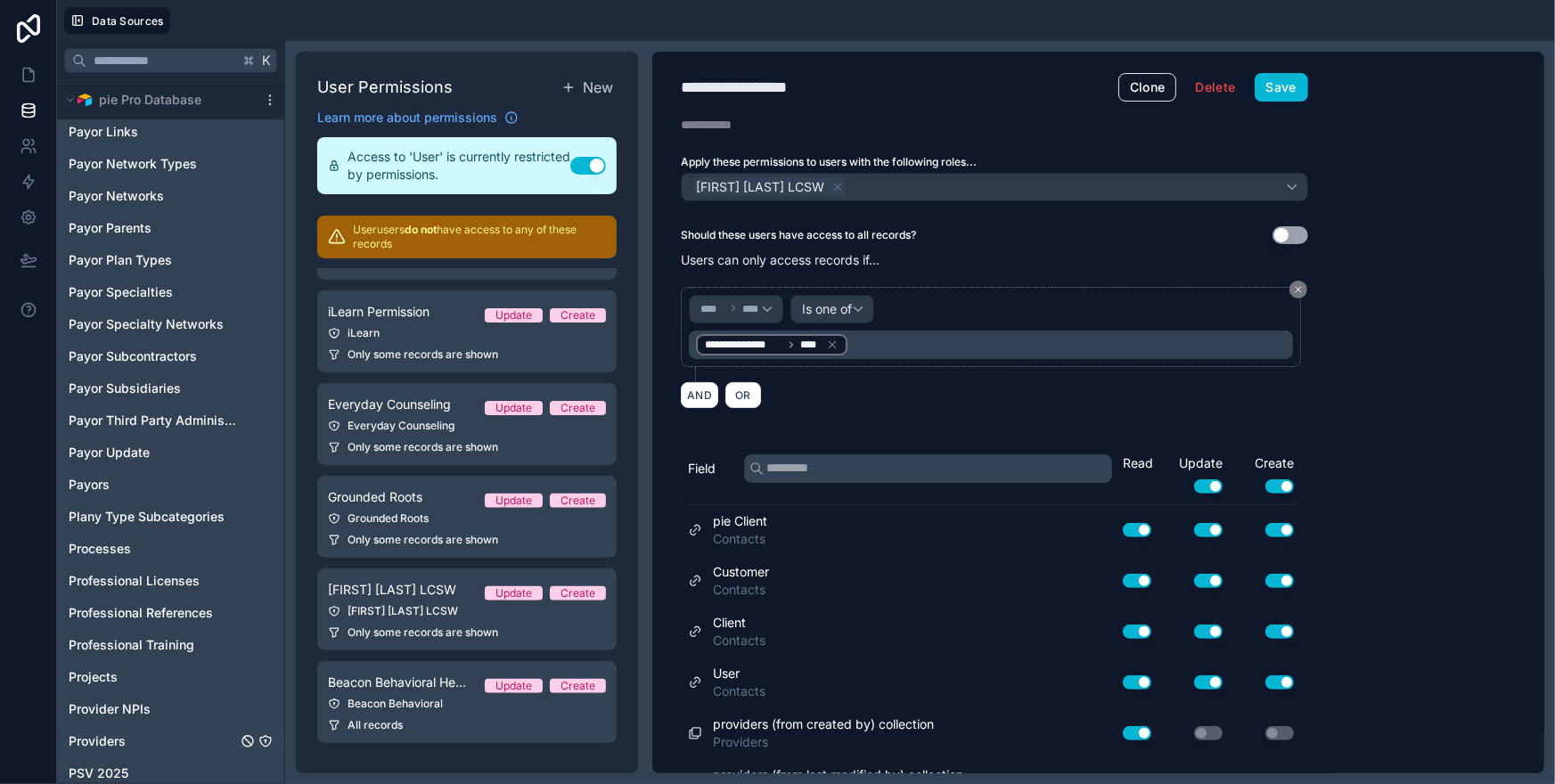 click on "Providers" at bounding box center (170, 741) 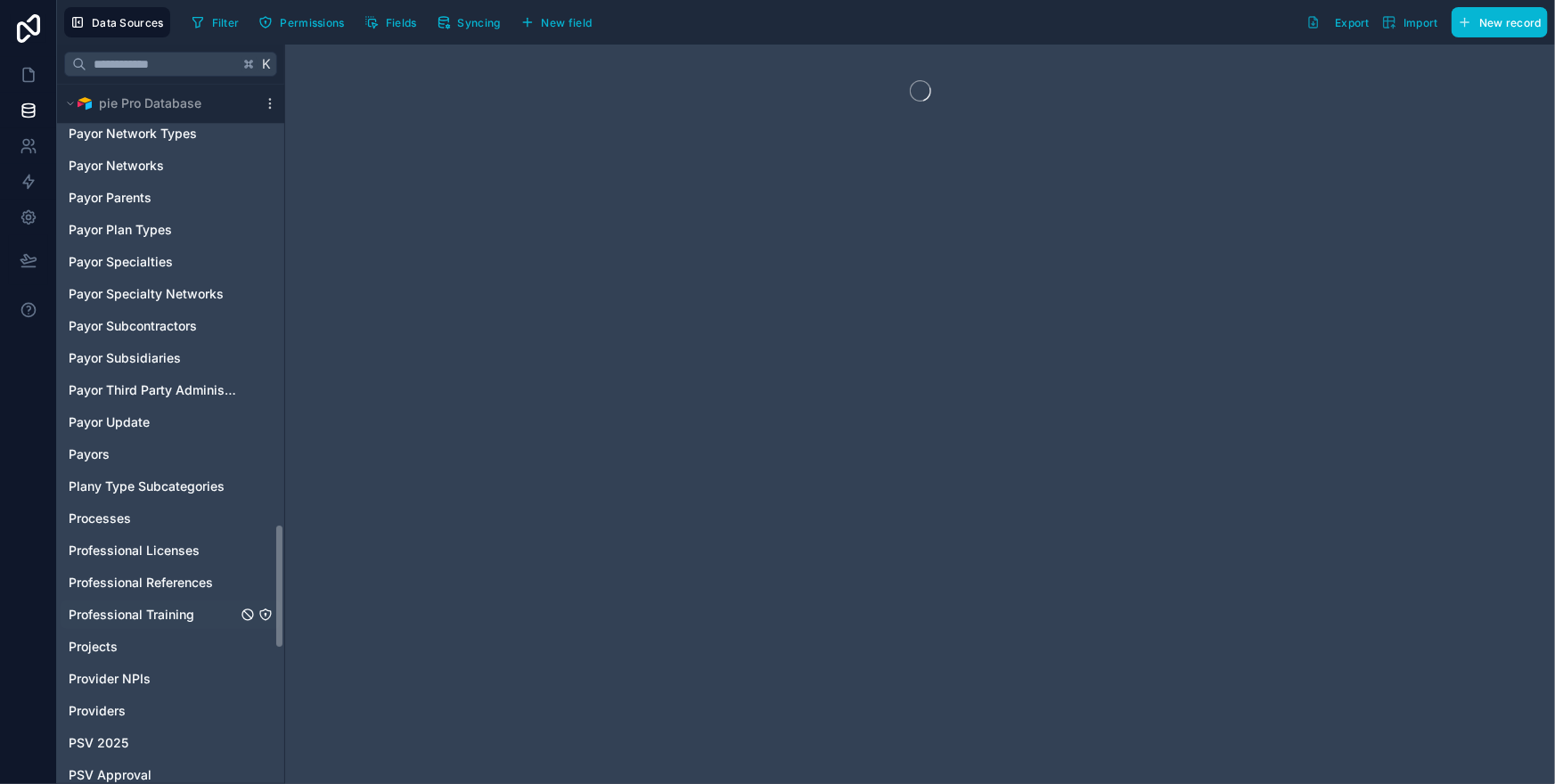 scroll, scrollTop: 2523, scrollLeft: 0, axis: vertical 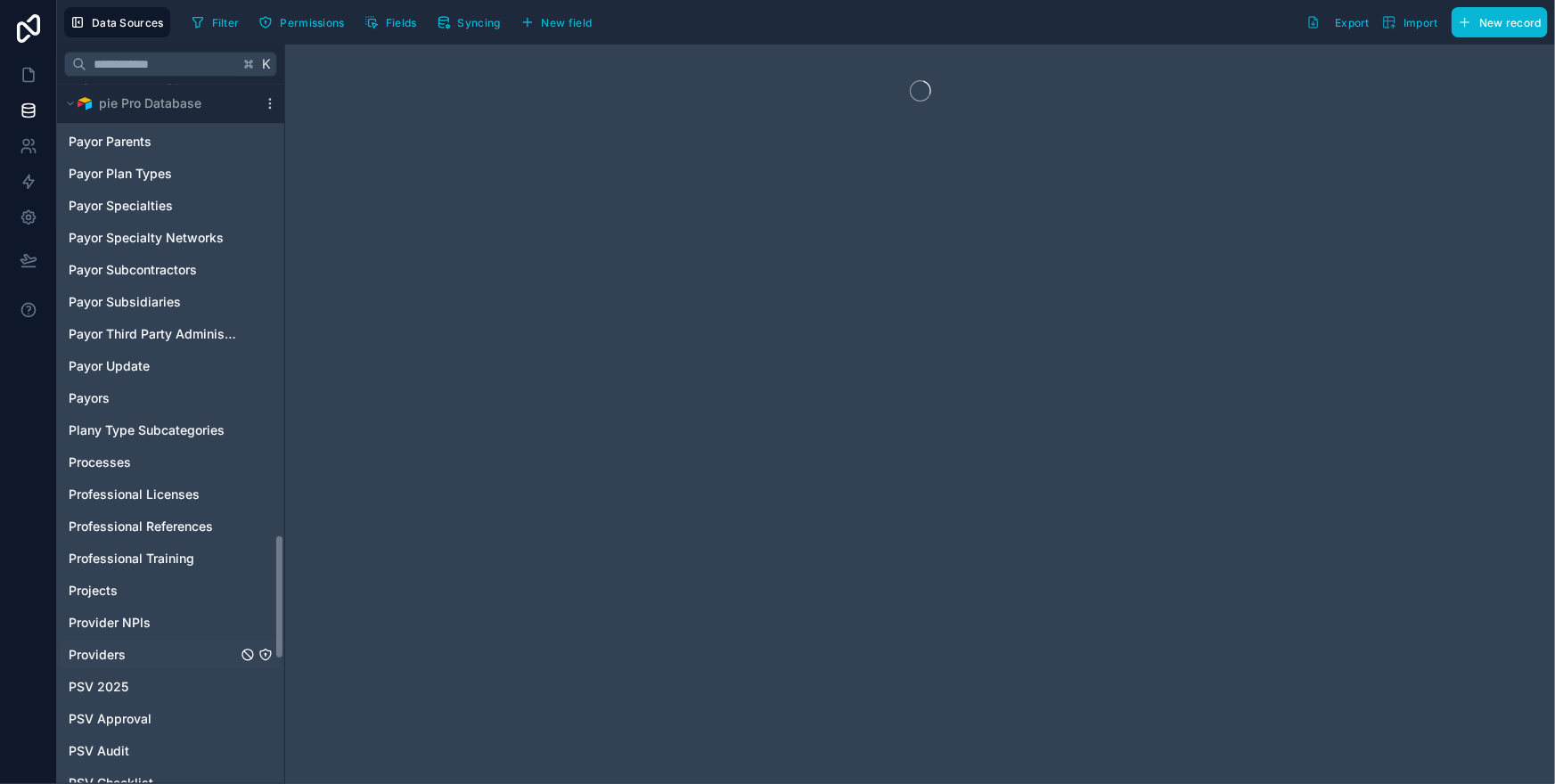 click on "Providers" at bounding box center (97, 655) 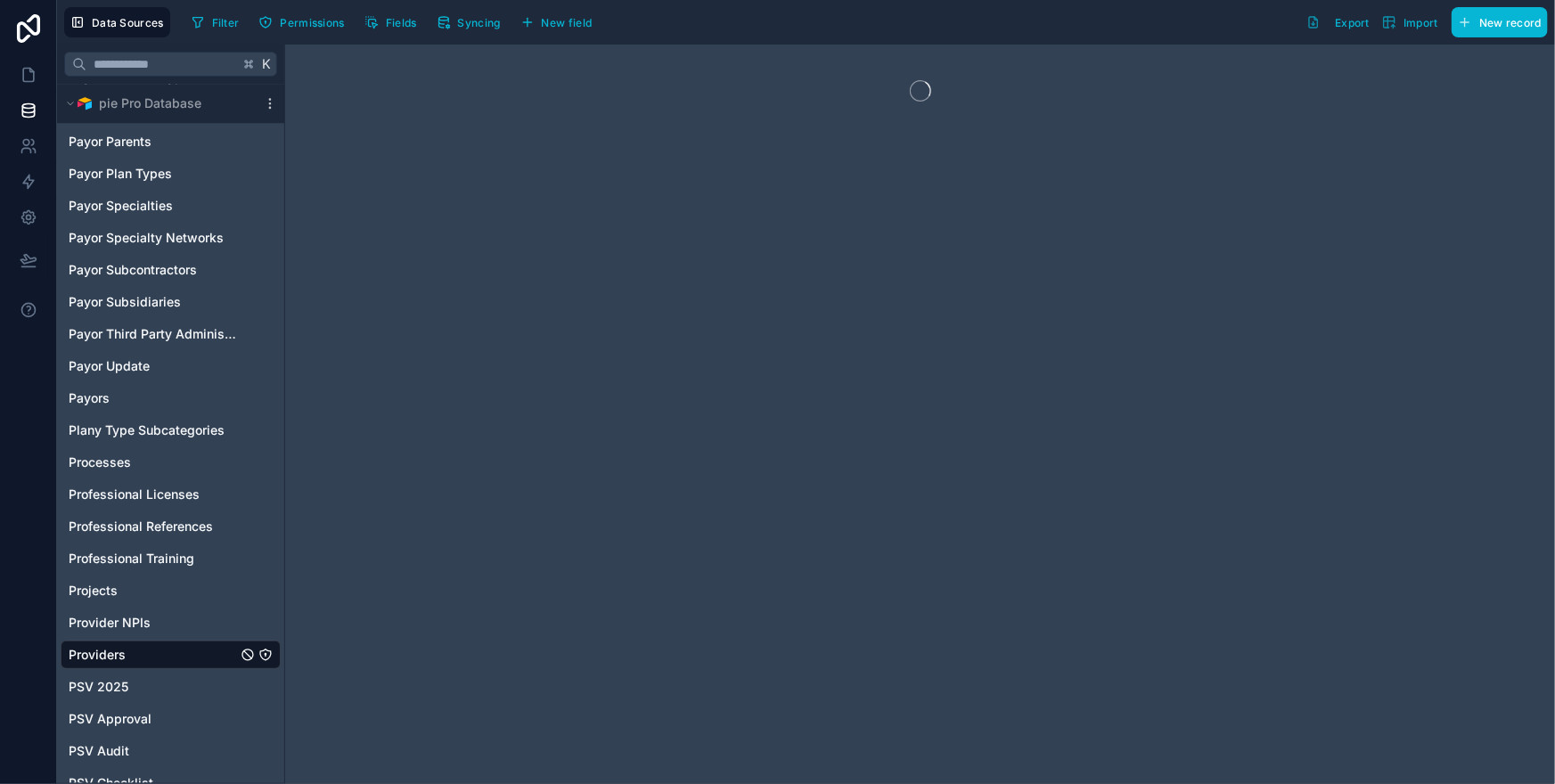 click on "Providers" at bounding box center (97, 655) 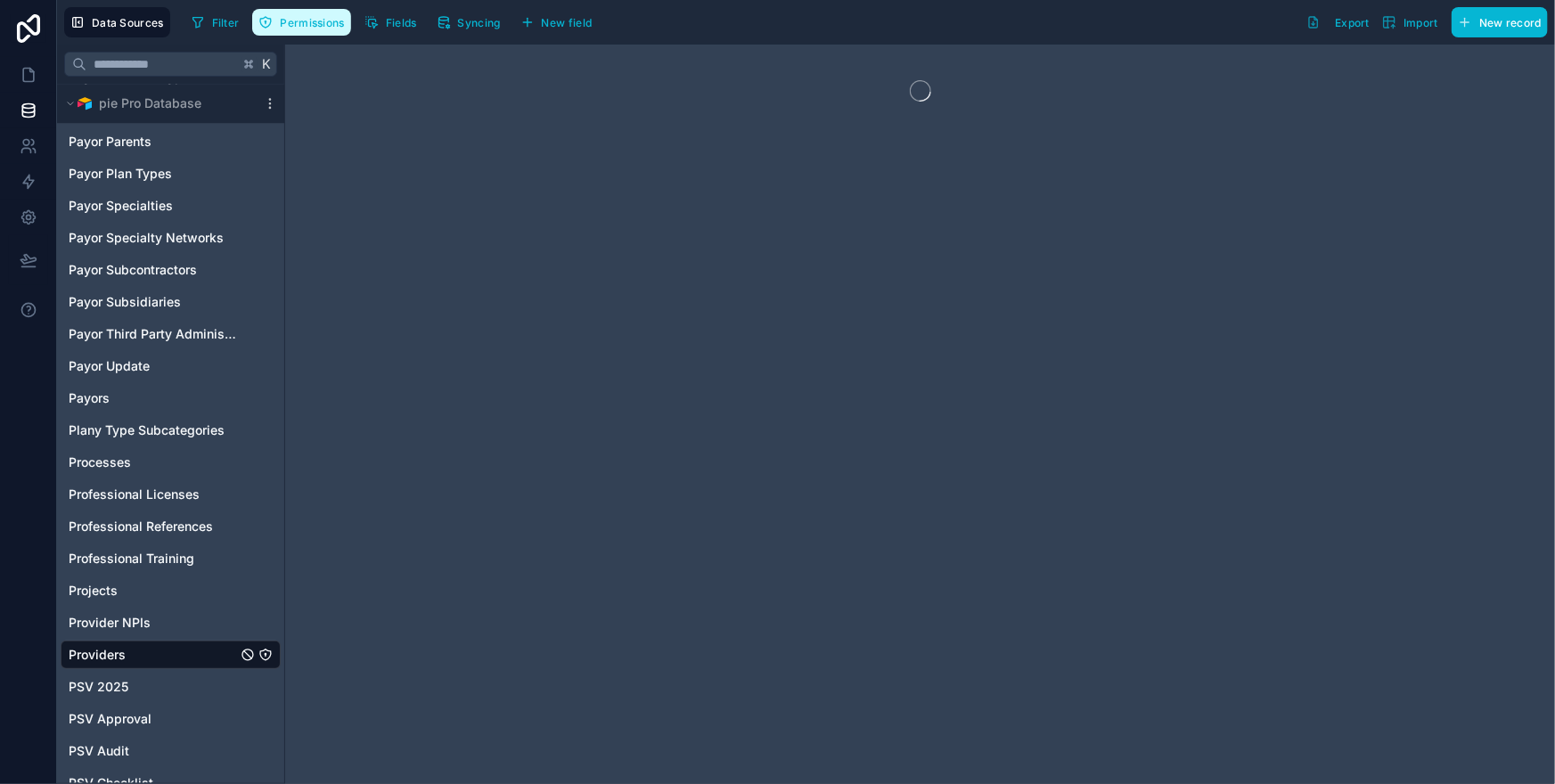 click on "Permissions" at bounding box center (301, 22) 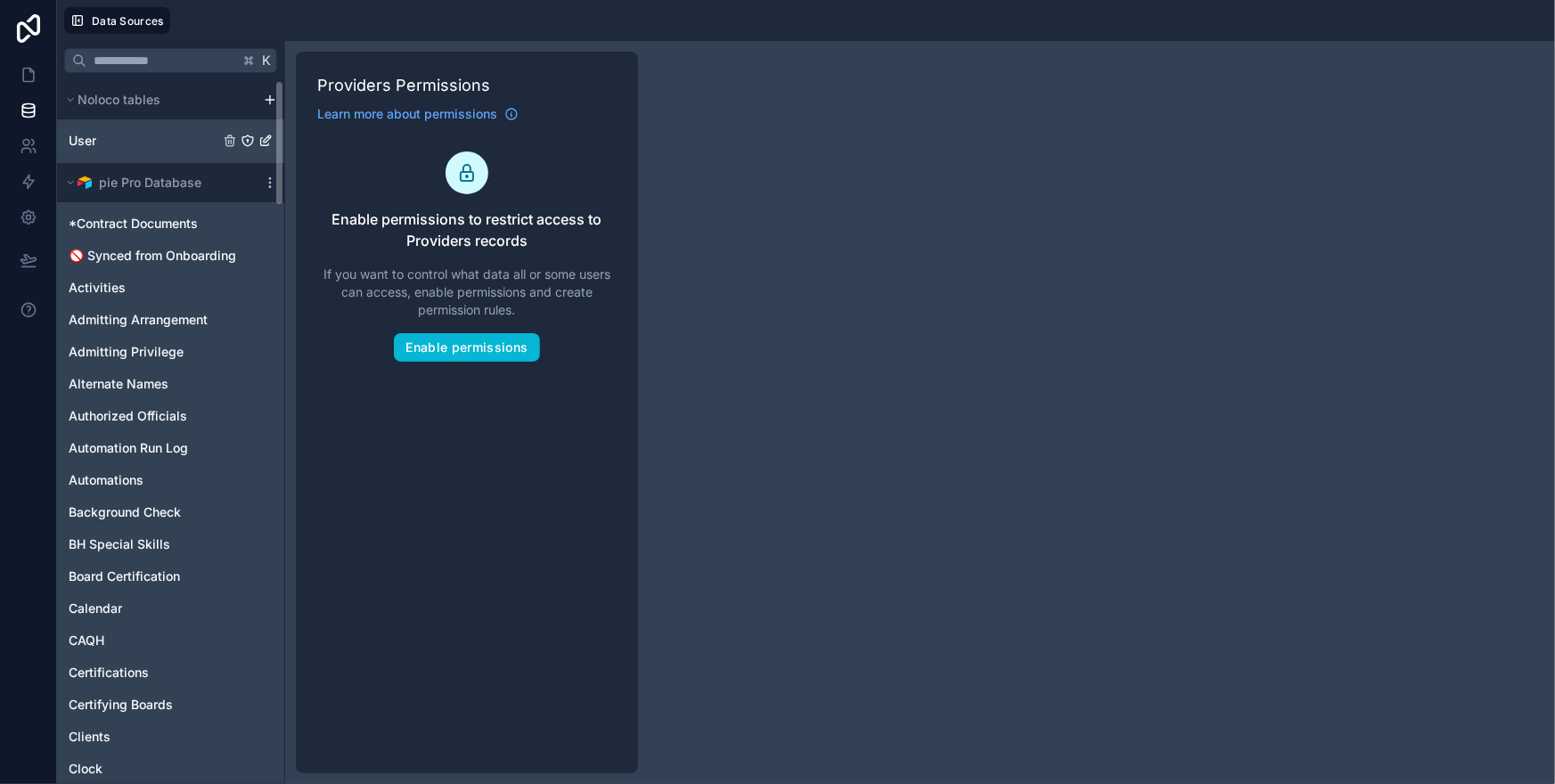 click on "User" at bounding box center (170, 141) 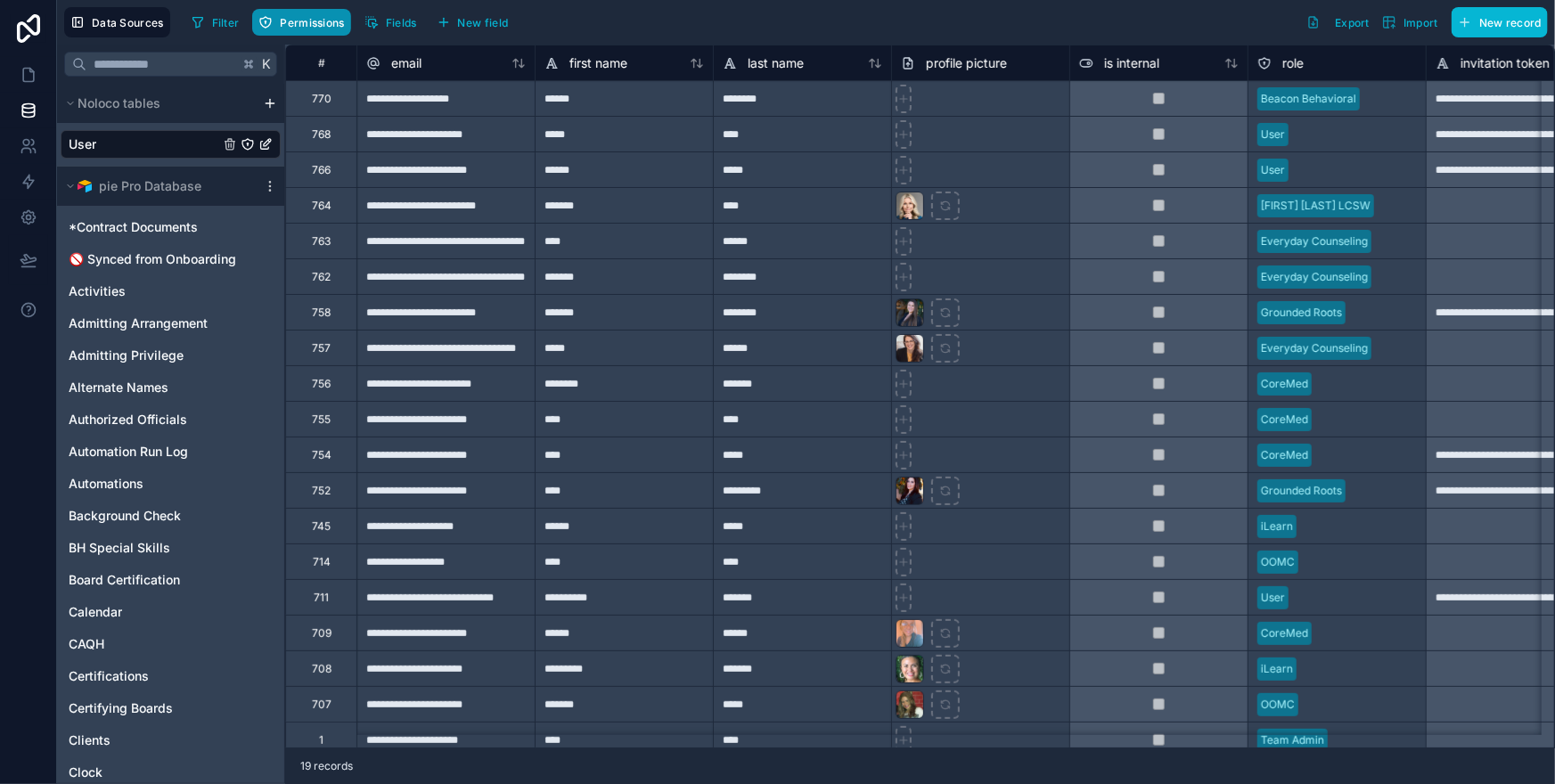 click on "Permissions" at bounding box center (312, 22) 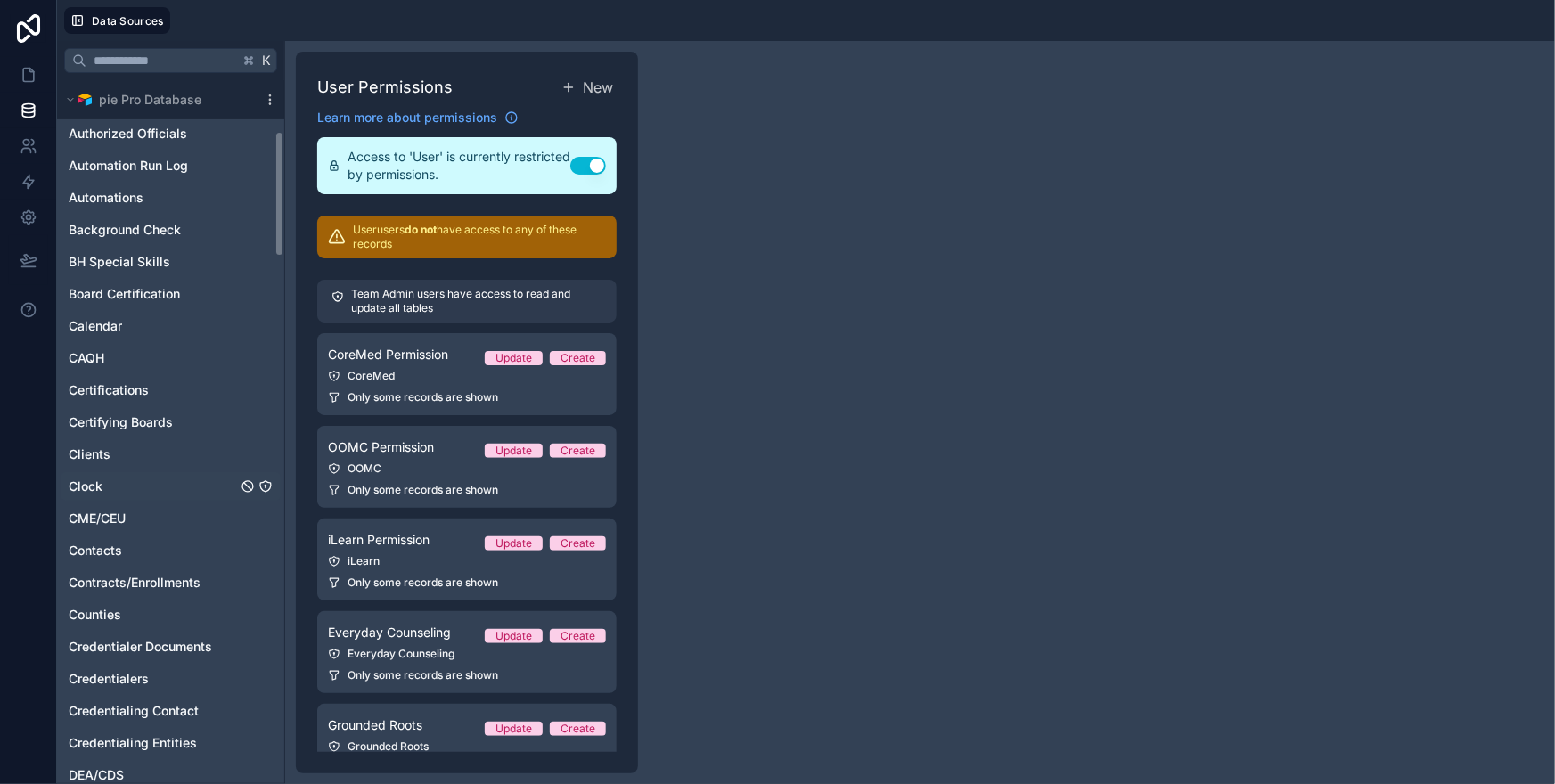 scroll, scrollTop: 293, scrollLeft: 0, axis: vertical 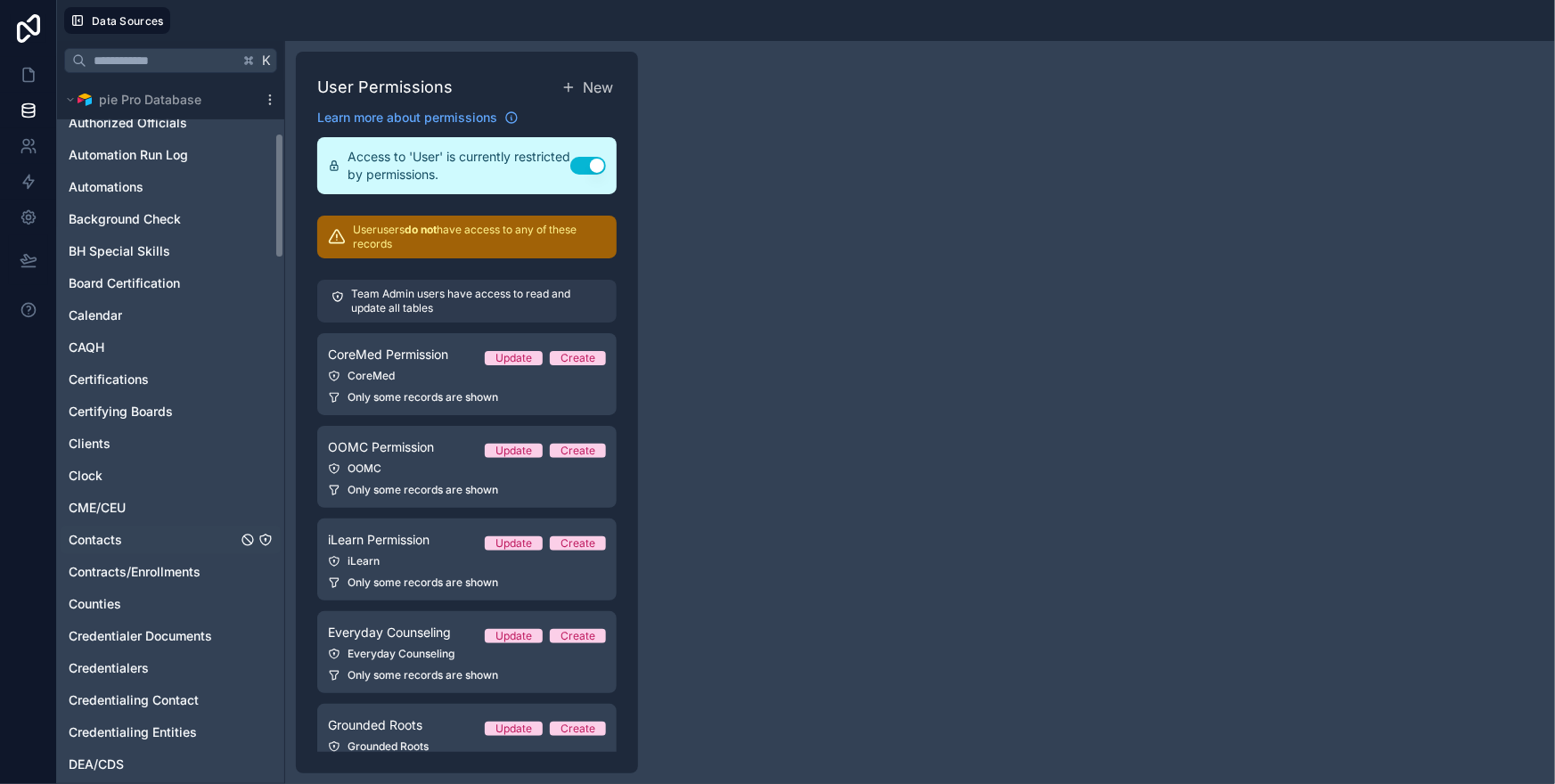 click on "Contacts" at bounding box center [170, 540] 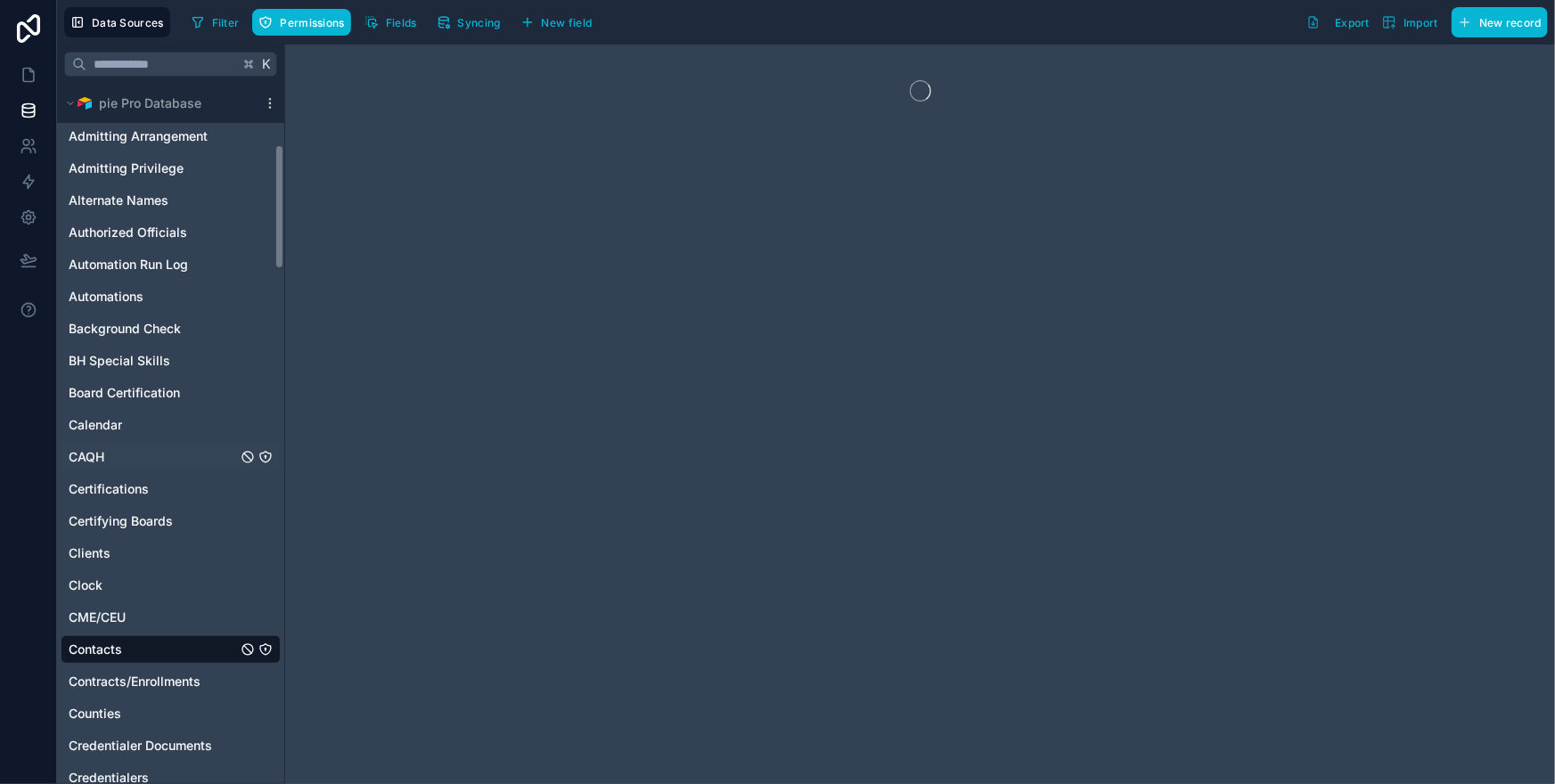 scroll, scrollTop: 423, scrollLeft: 0, axis: vertical 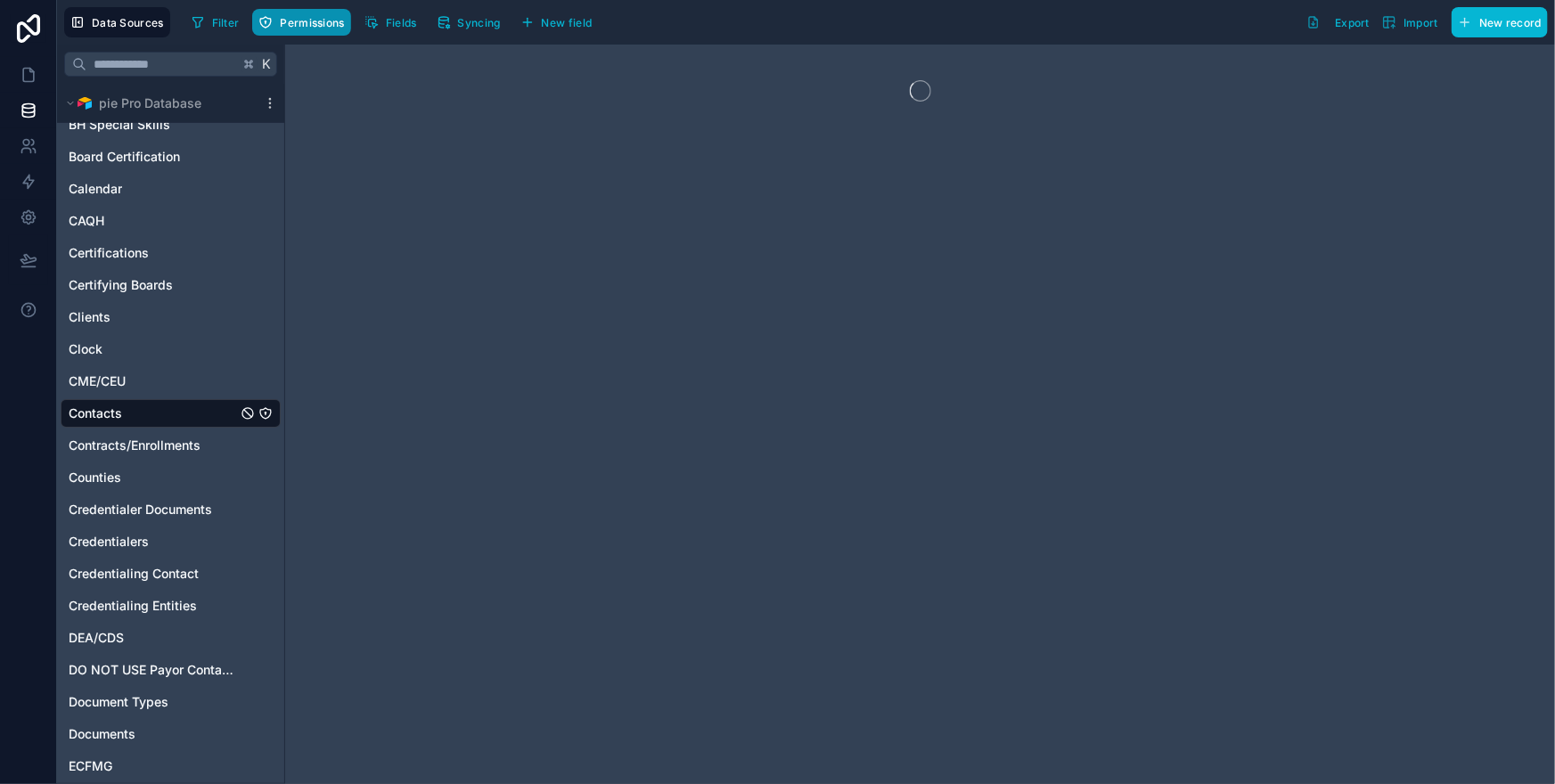 click on "Permissions" at bounding box center [312, 22] 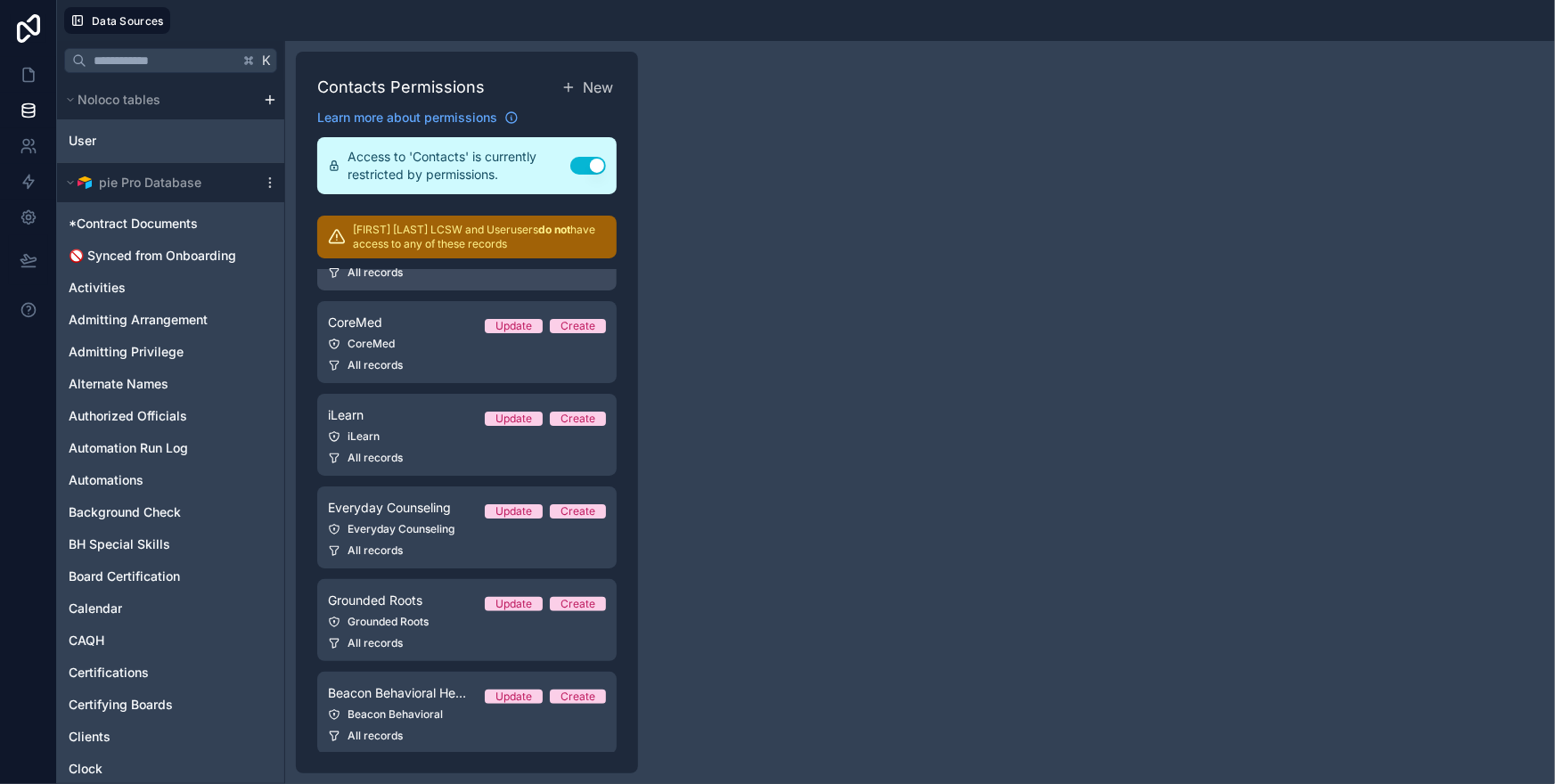 scroll, scrollTop: 135, scrollLeft: 0, axis: vertical 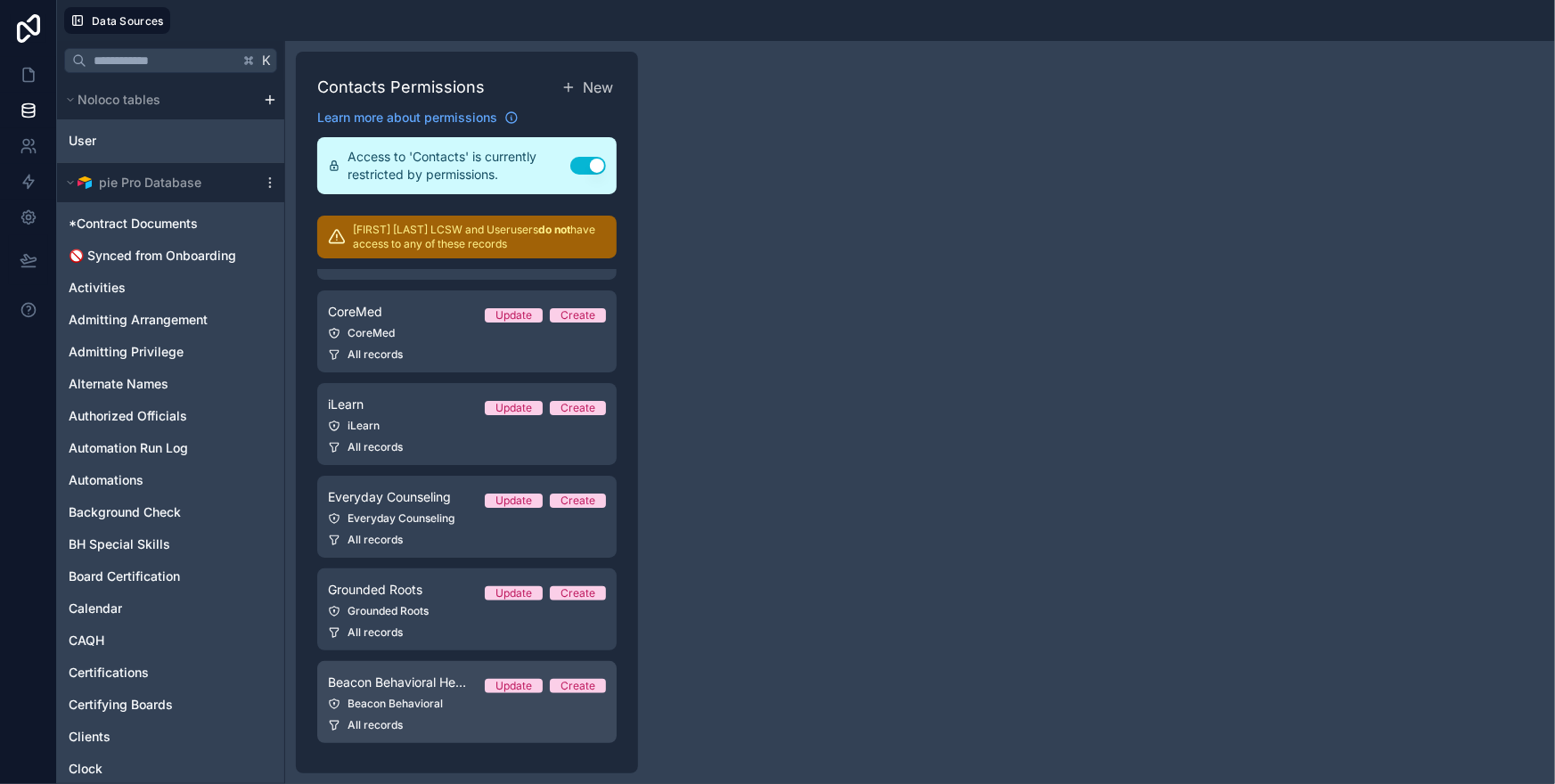 click on "Beacon Behavioral Health" at bounding box center [399, 682] 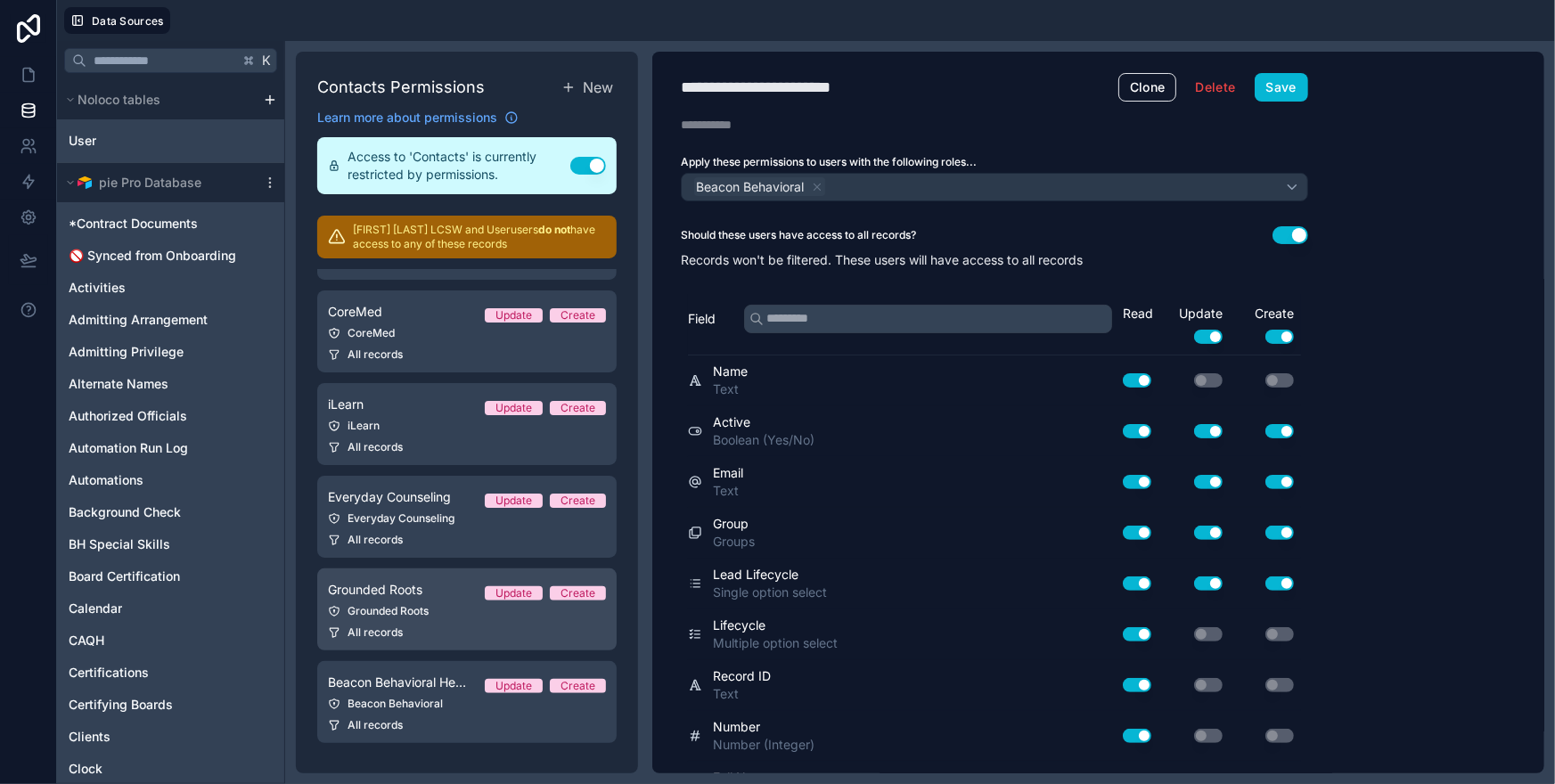 click on "Grounded Roots" at bounding box center [467, 611] 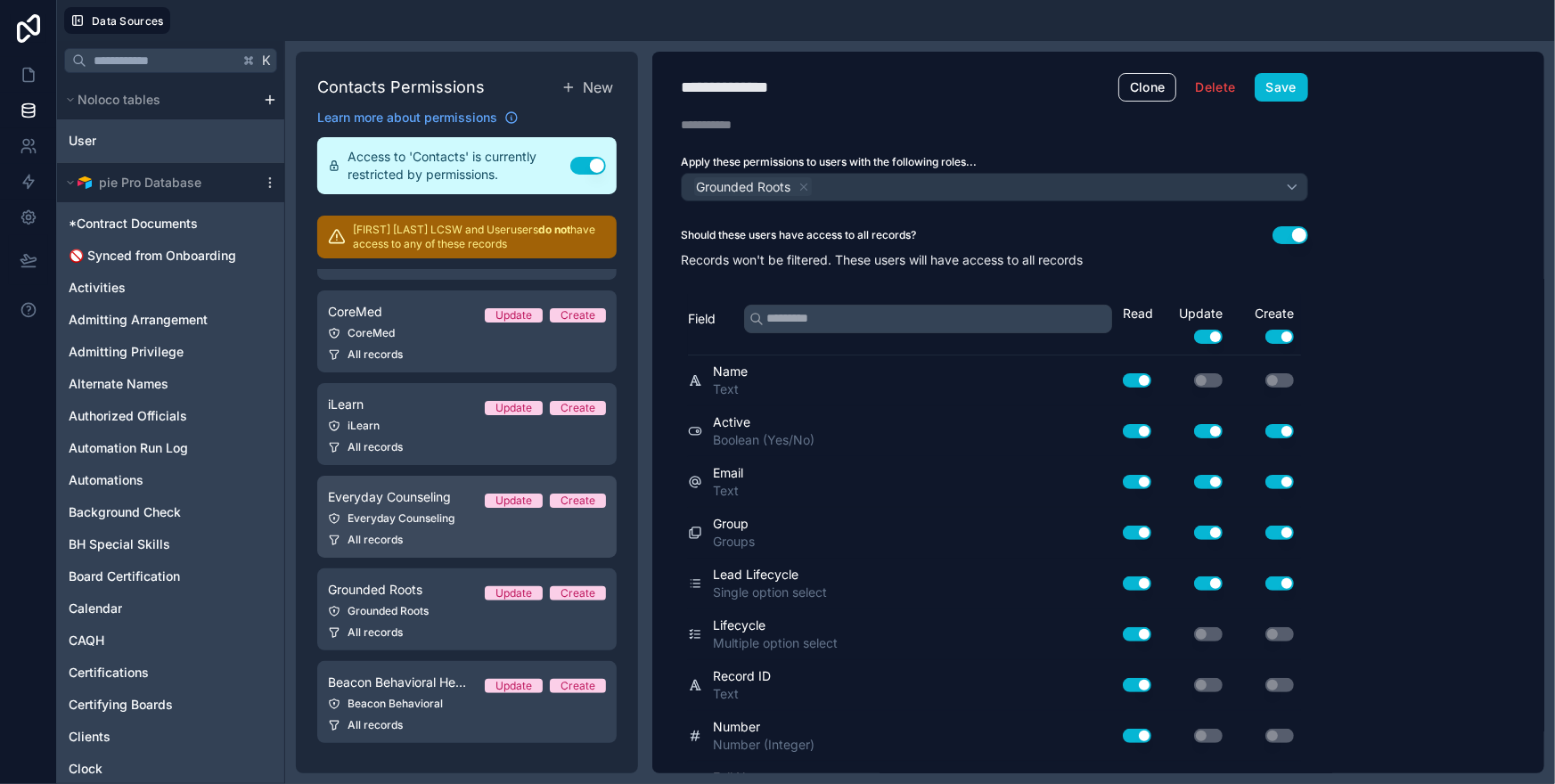 click on "Everyday Counseling" at bounding box center [467, 519] 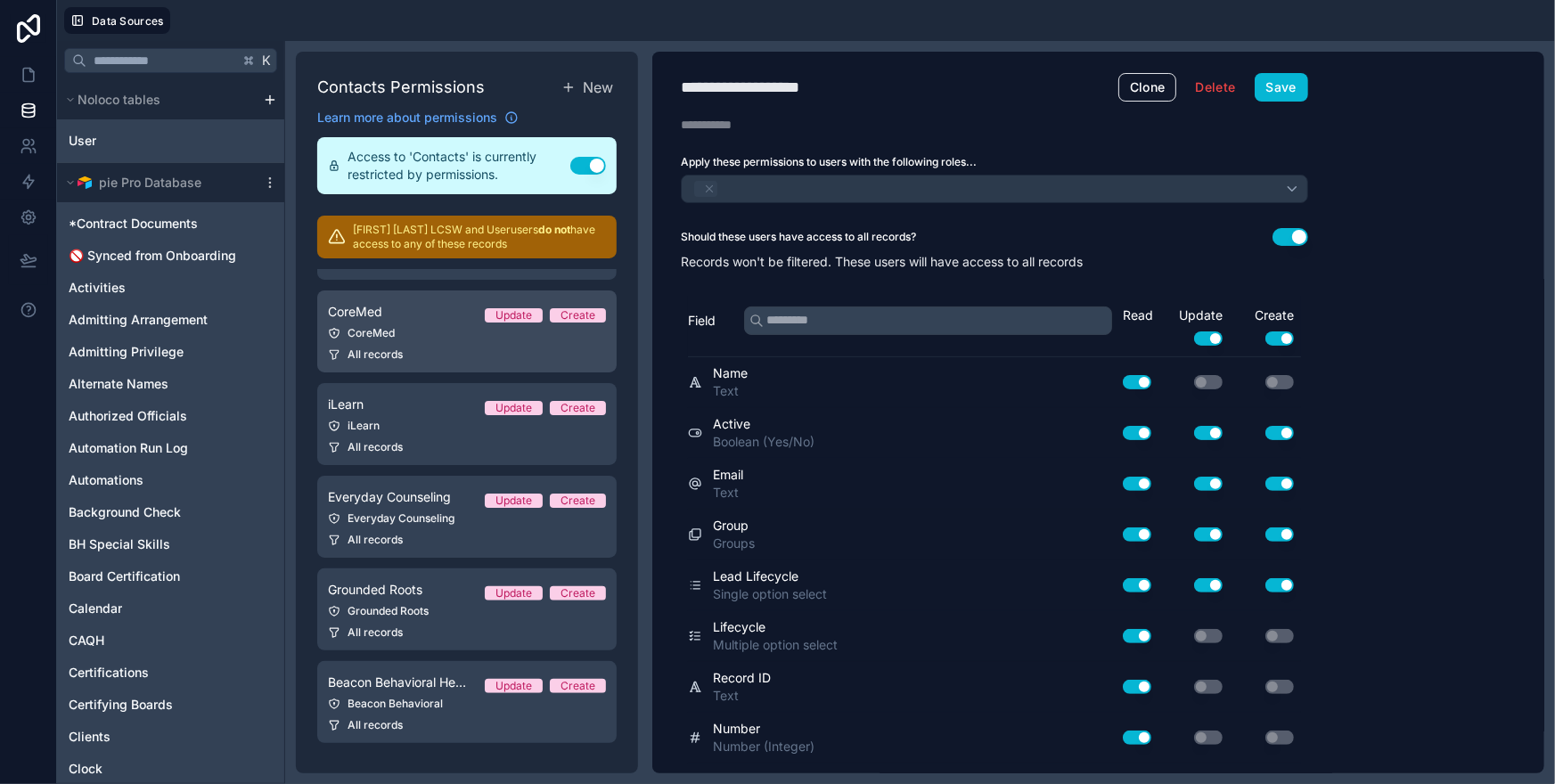click on "CoreMed" at bounding box center [467, 333] 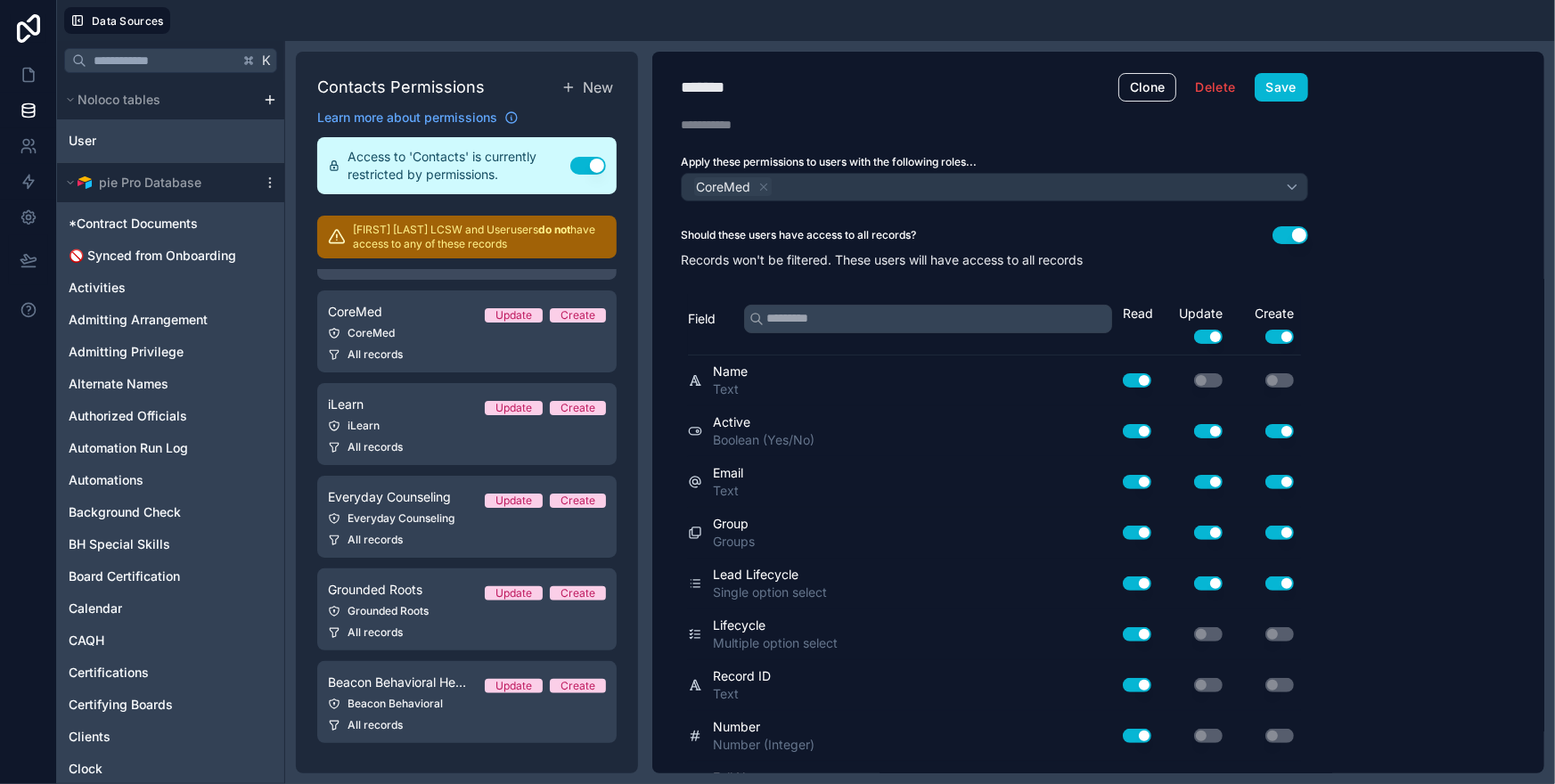 scroll, scrollTop: 0, scrollLeft: 0, axis: both 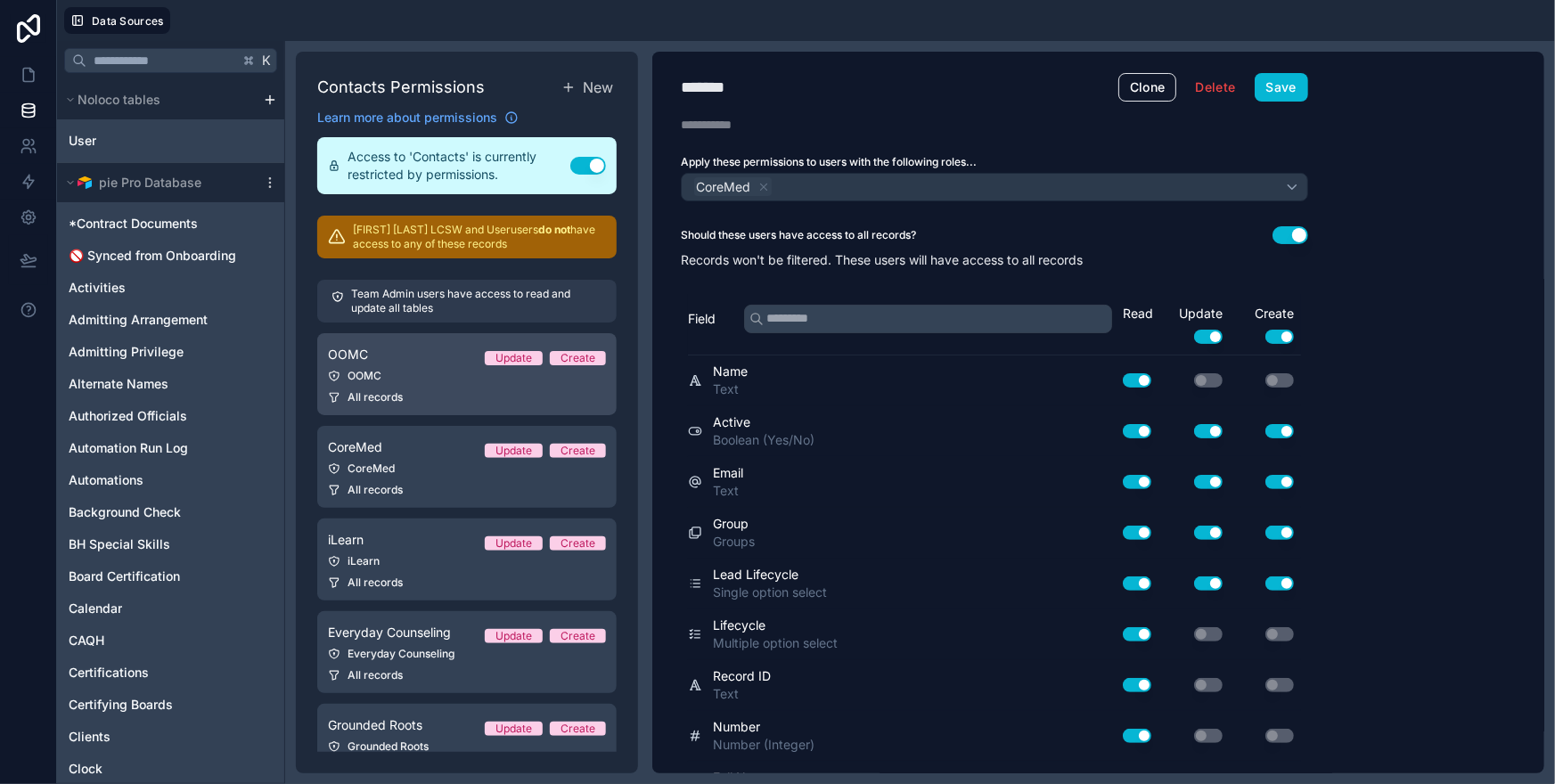 click on "OOMC Update Create" at bounding box center (467, 355) 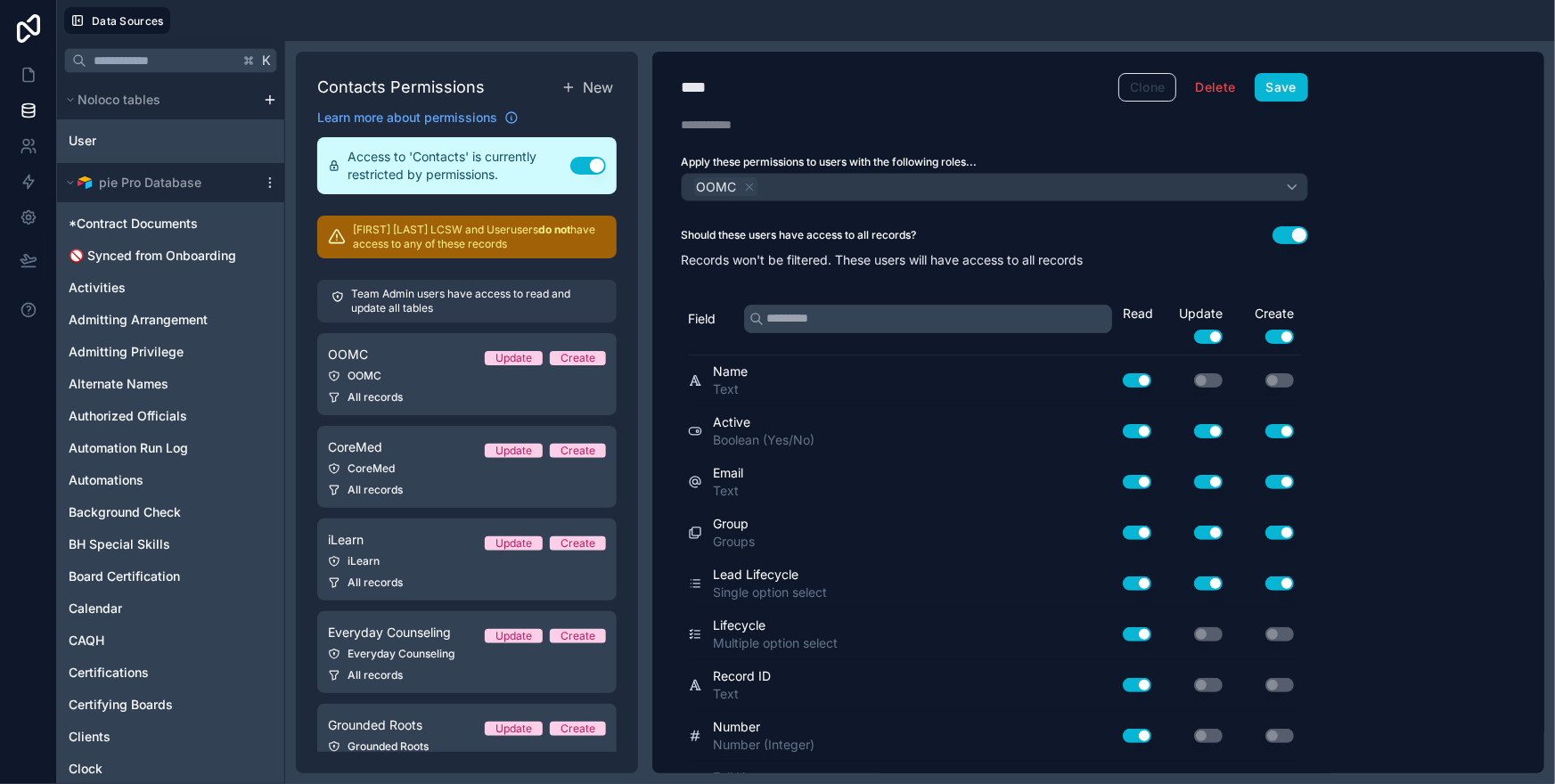 click on "Clone" at bounding box center [1148, 87] 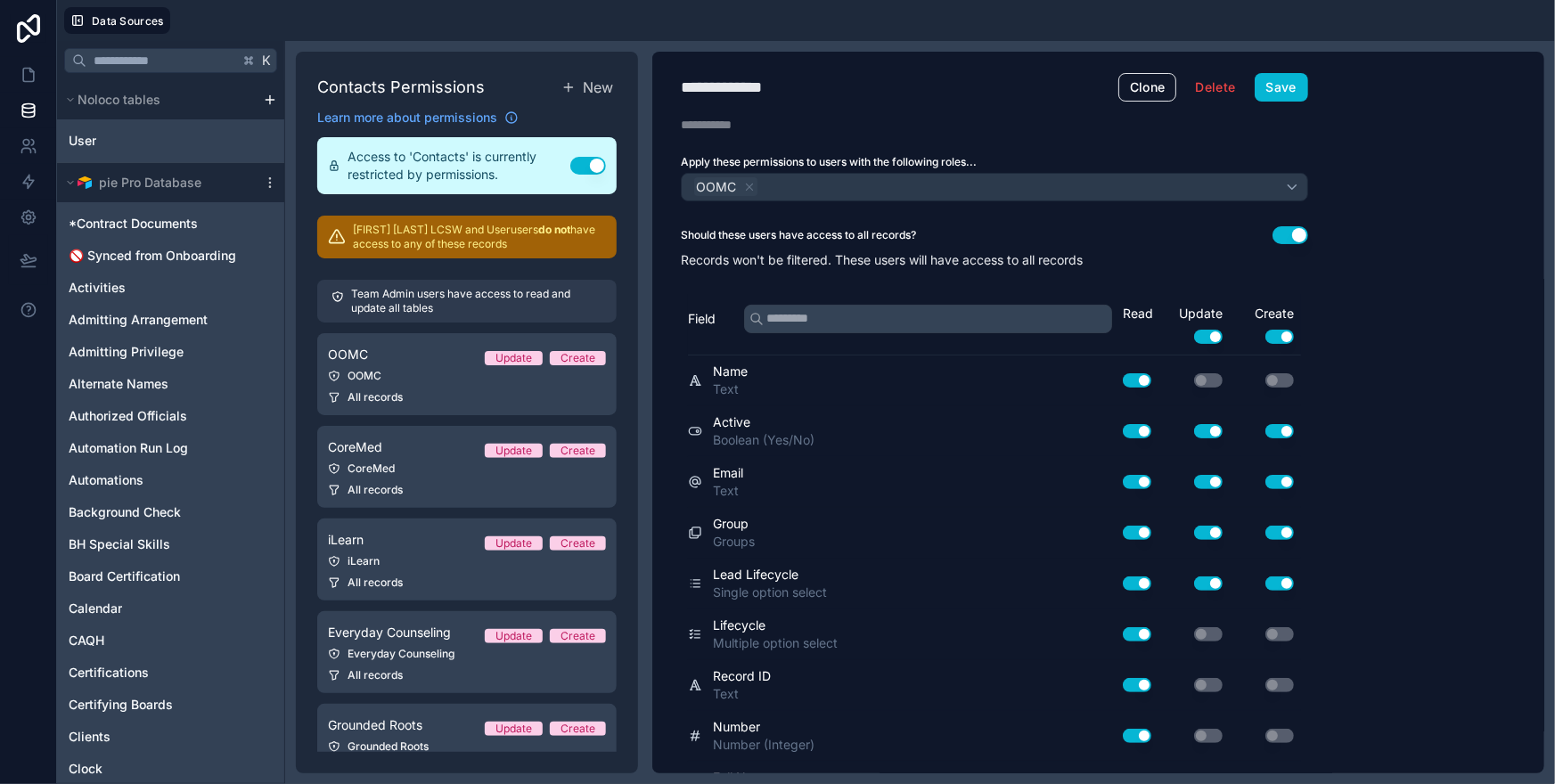 click on "**********" at bounding box center (748, 87) 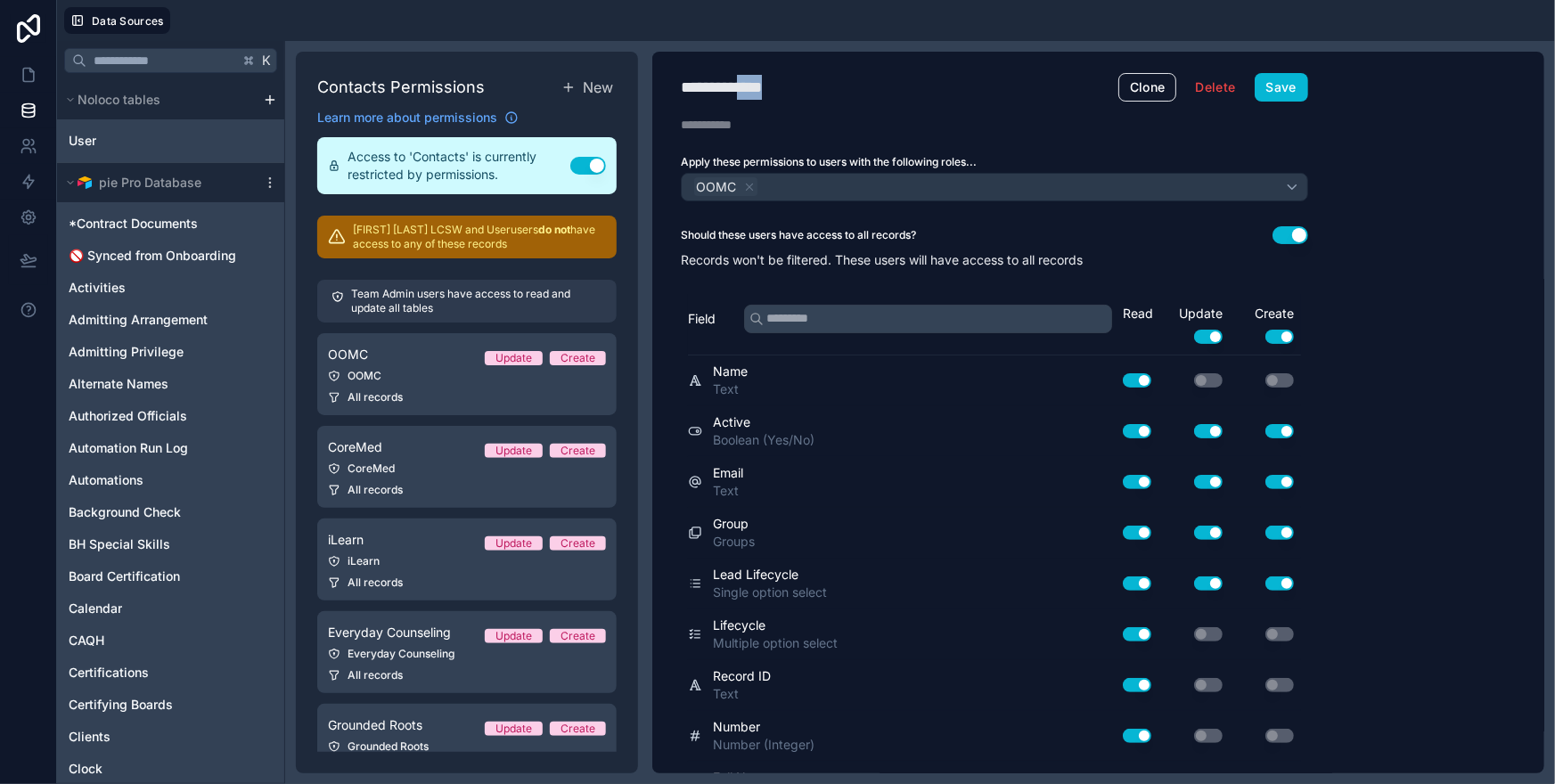 click on "**********" at bounding box center [748, 87] 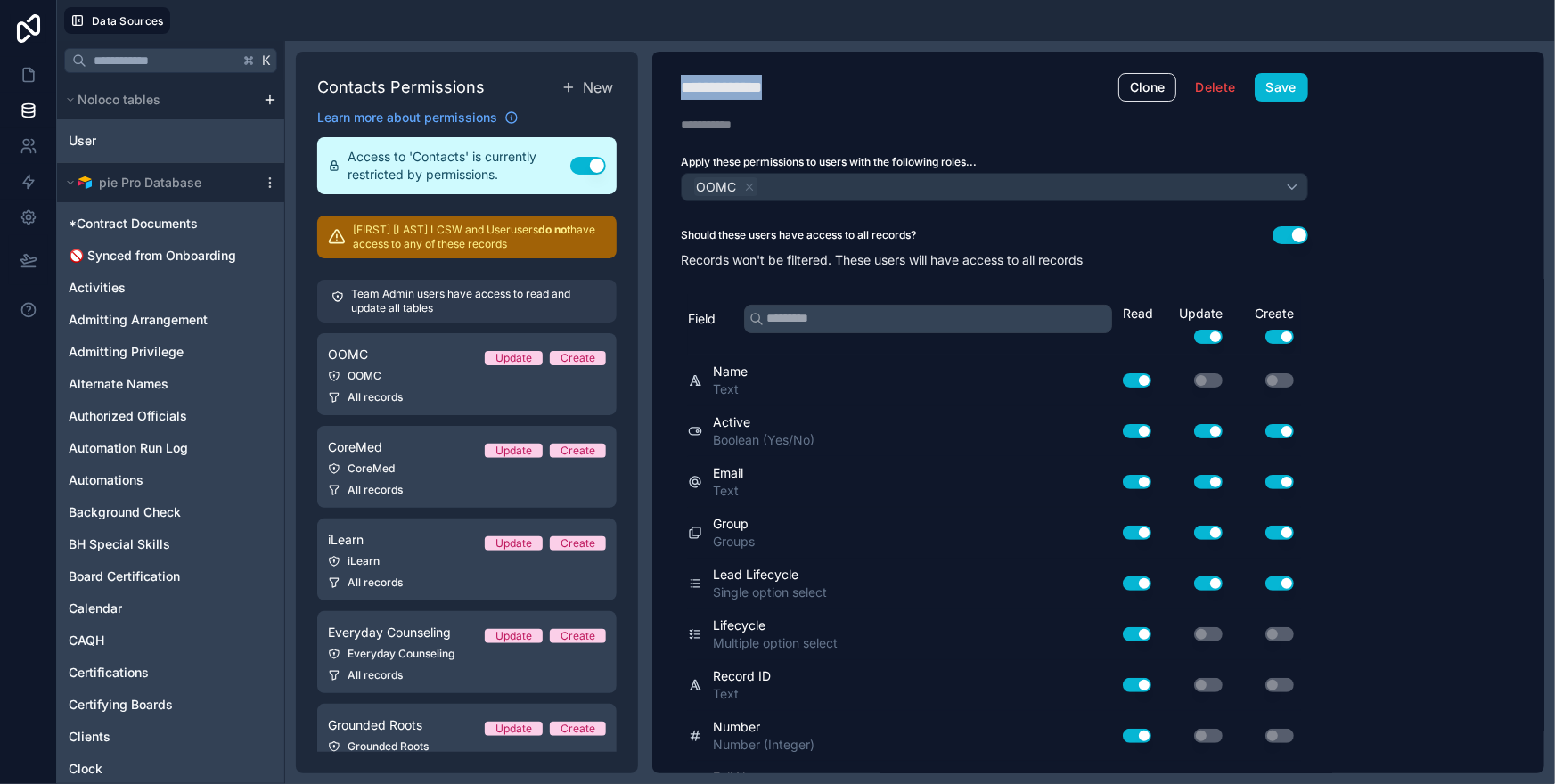 click on "**********" at bounding box center [748, 87] 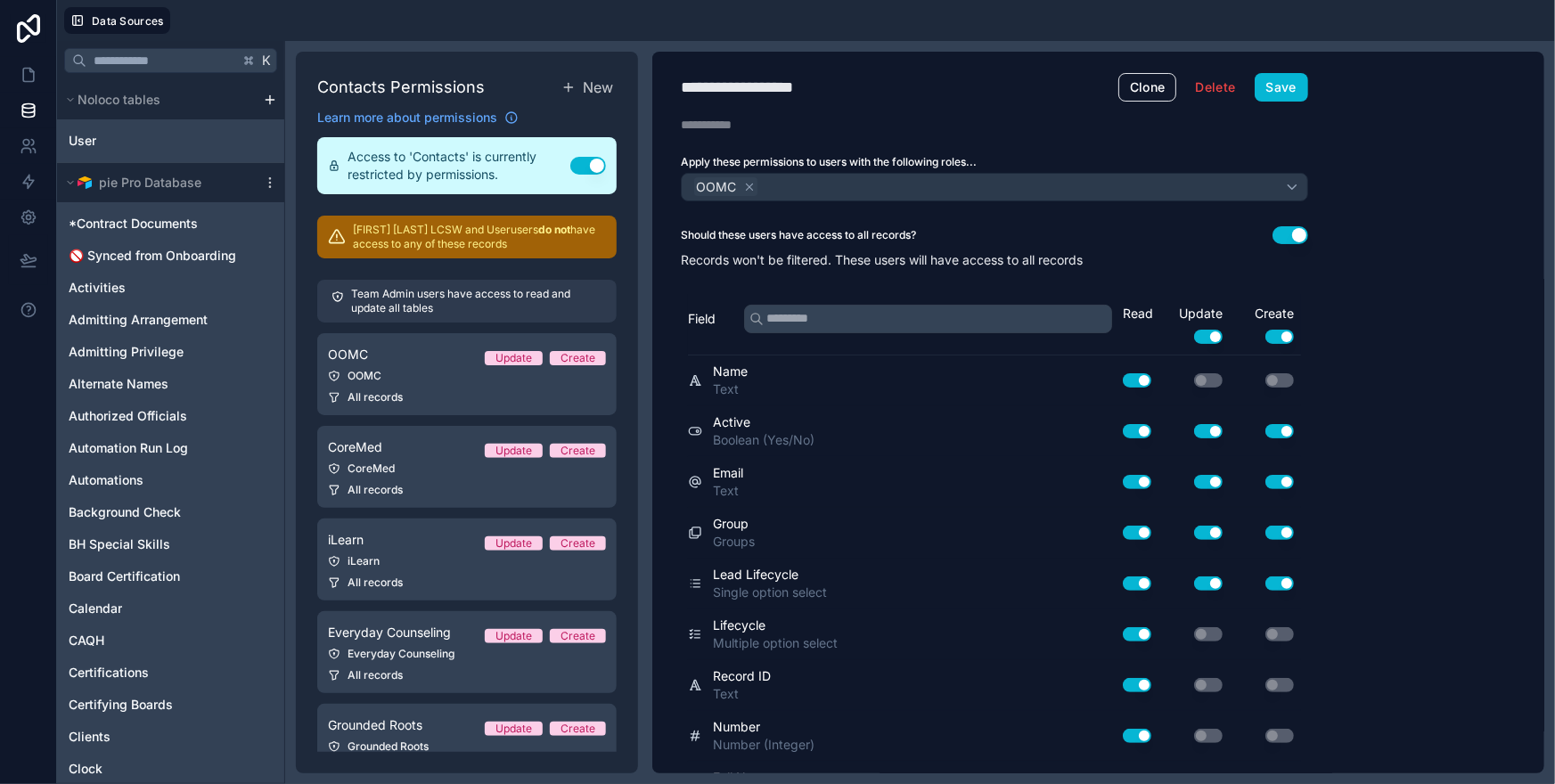 click 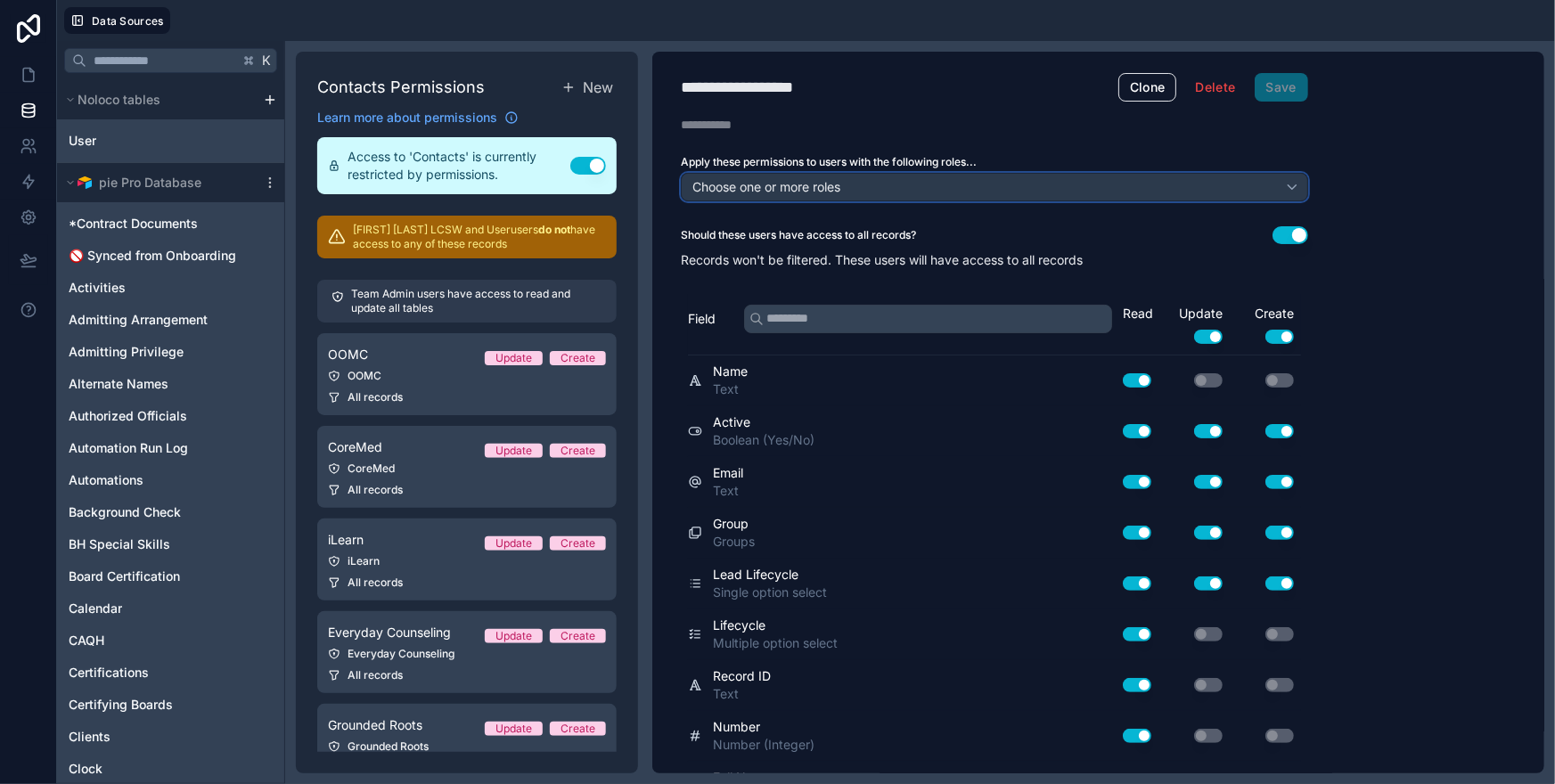 click on "Choose one or more roles" at bounding box center [766, 186] 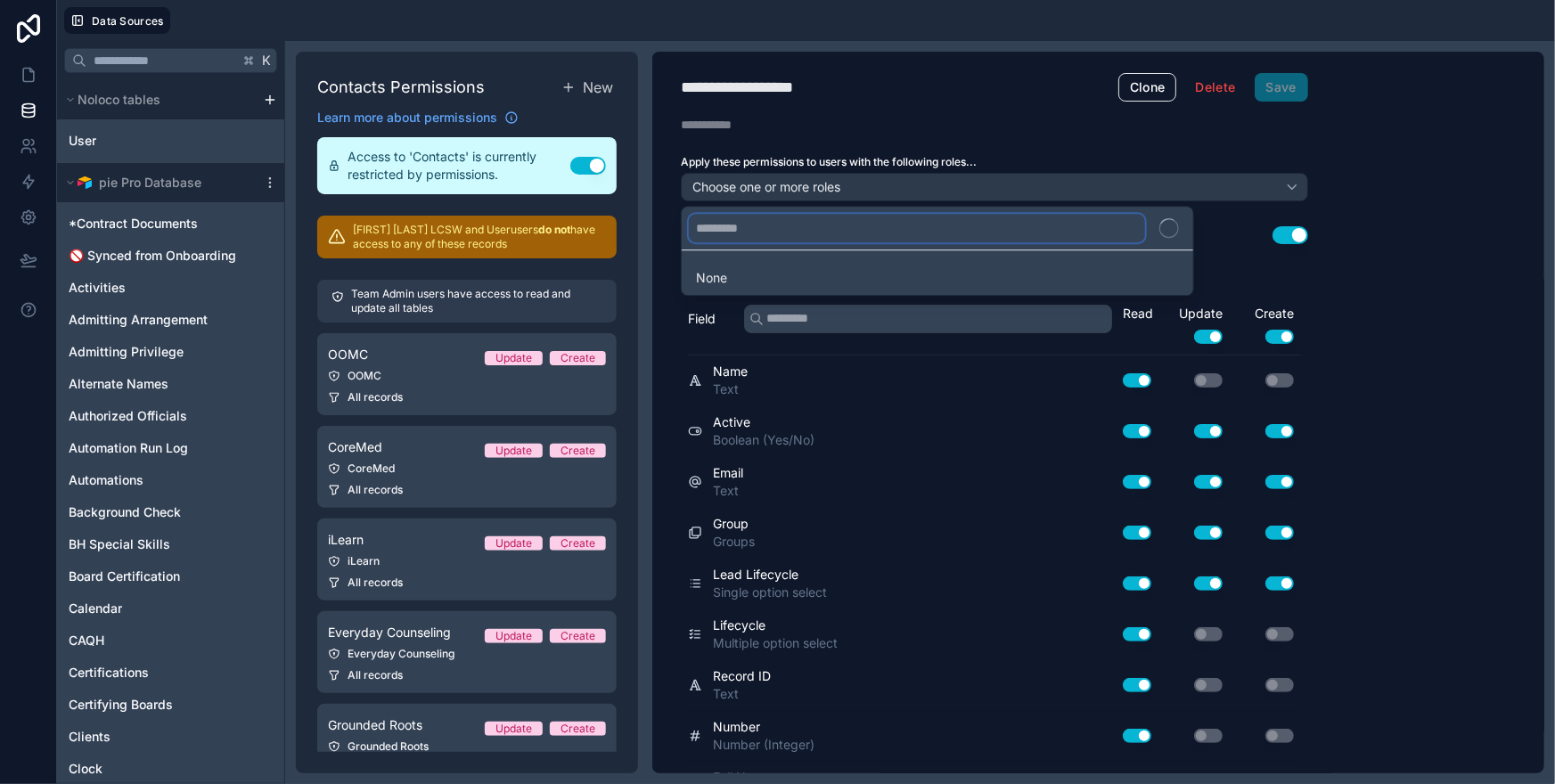 click at bounding box center [917, 228] 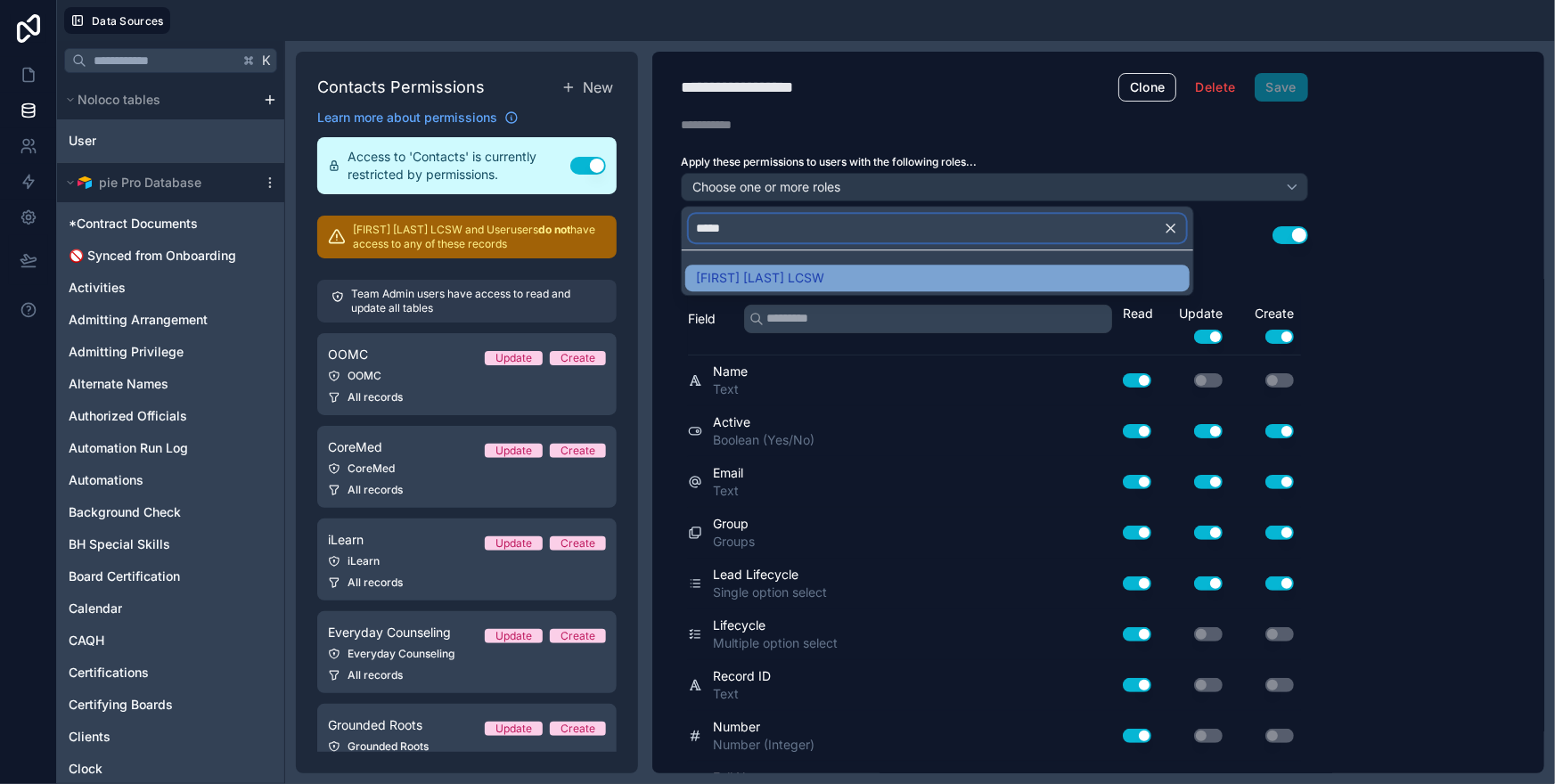 type on "*****" 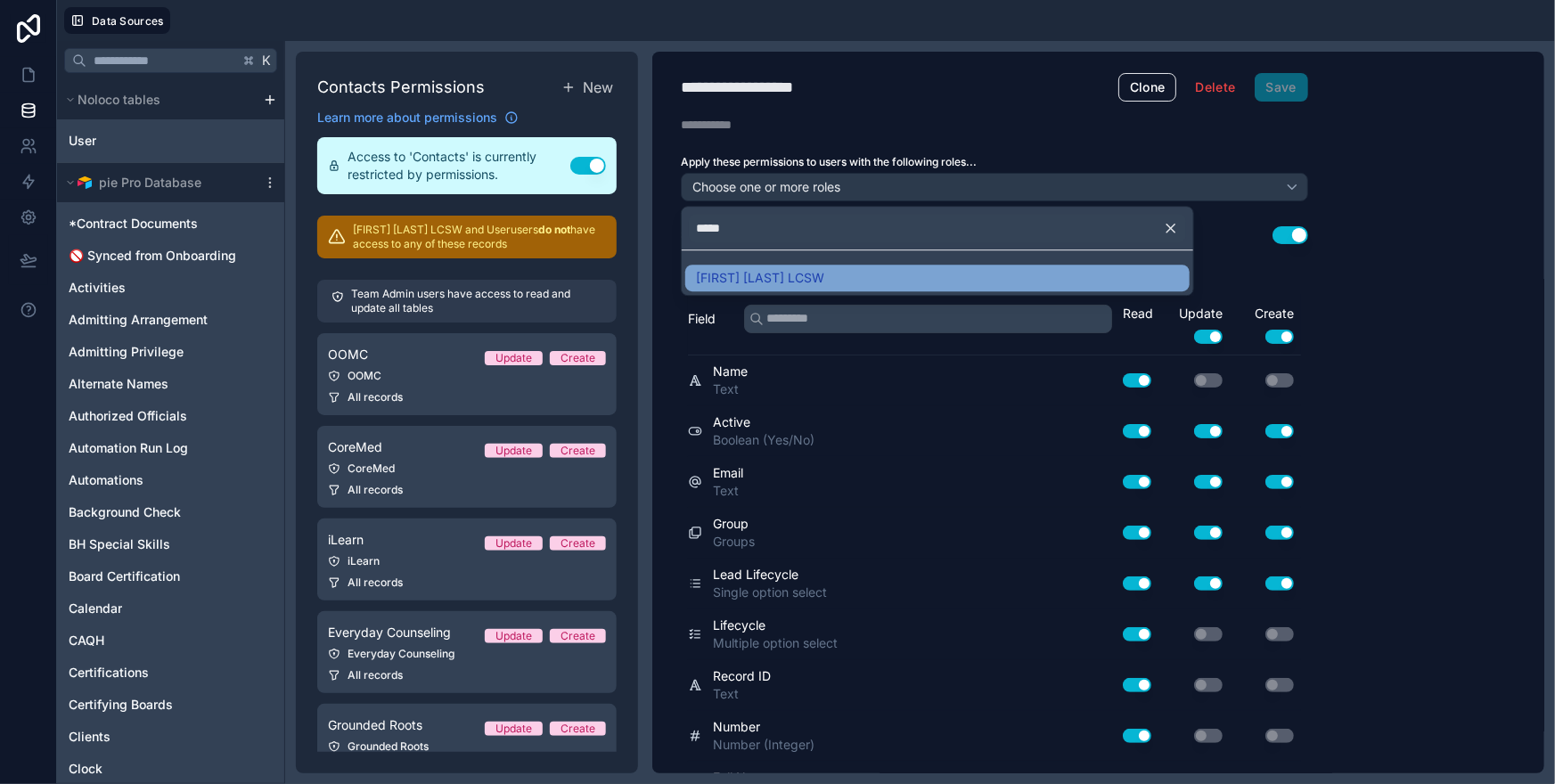 click on "Allison Paul LCSW" at bounding box center (760, 278) 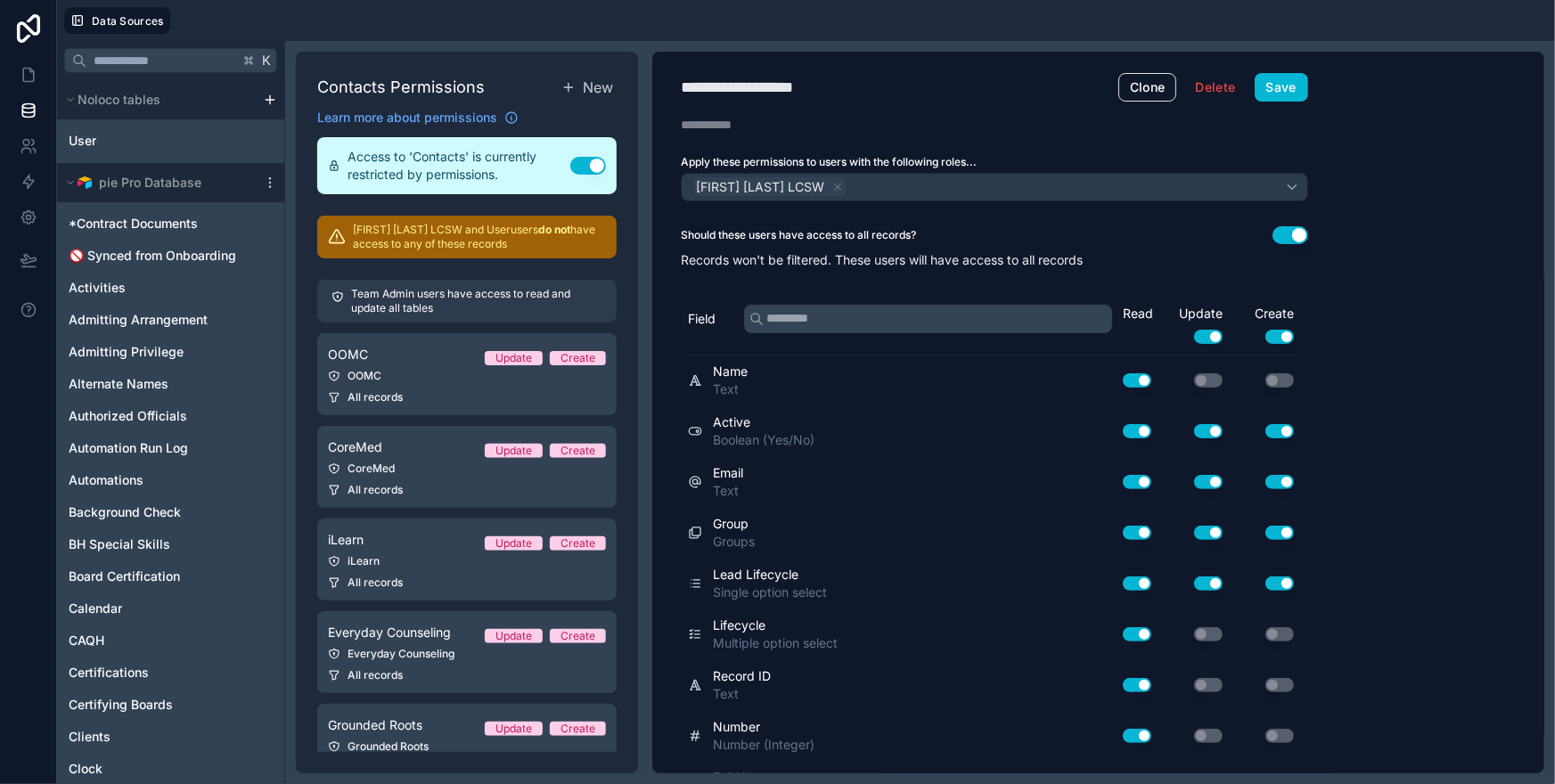 click on "**********" at bounding box center (1098, 412) 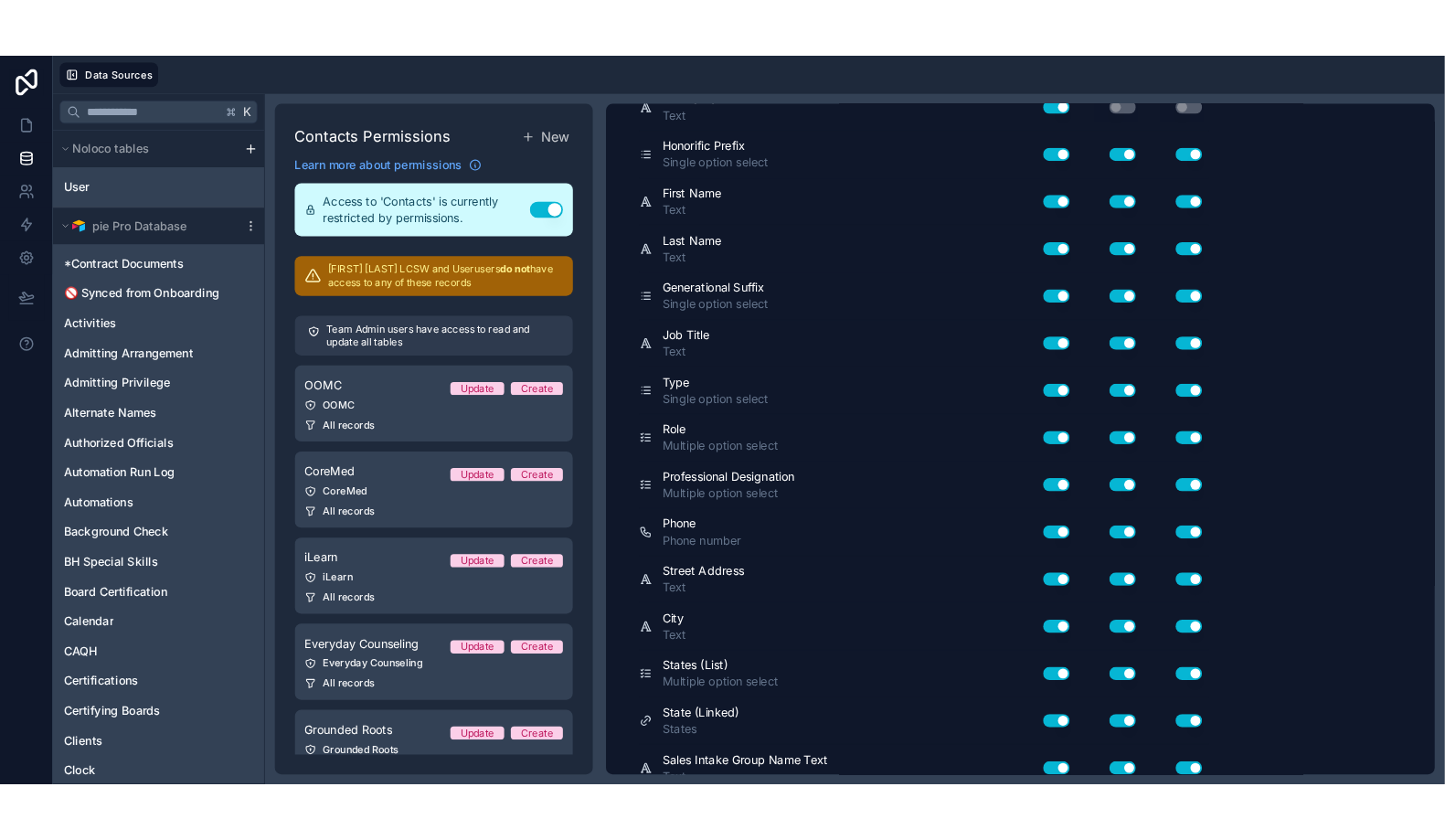 scroll, scrollTop: 0, scrollLeft: 0, axis: both 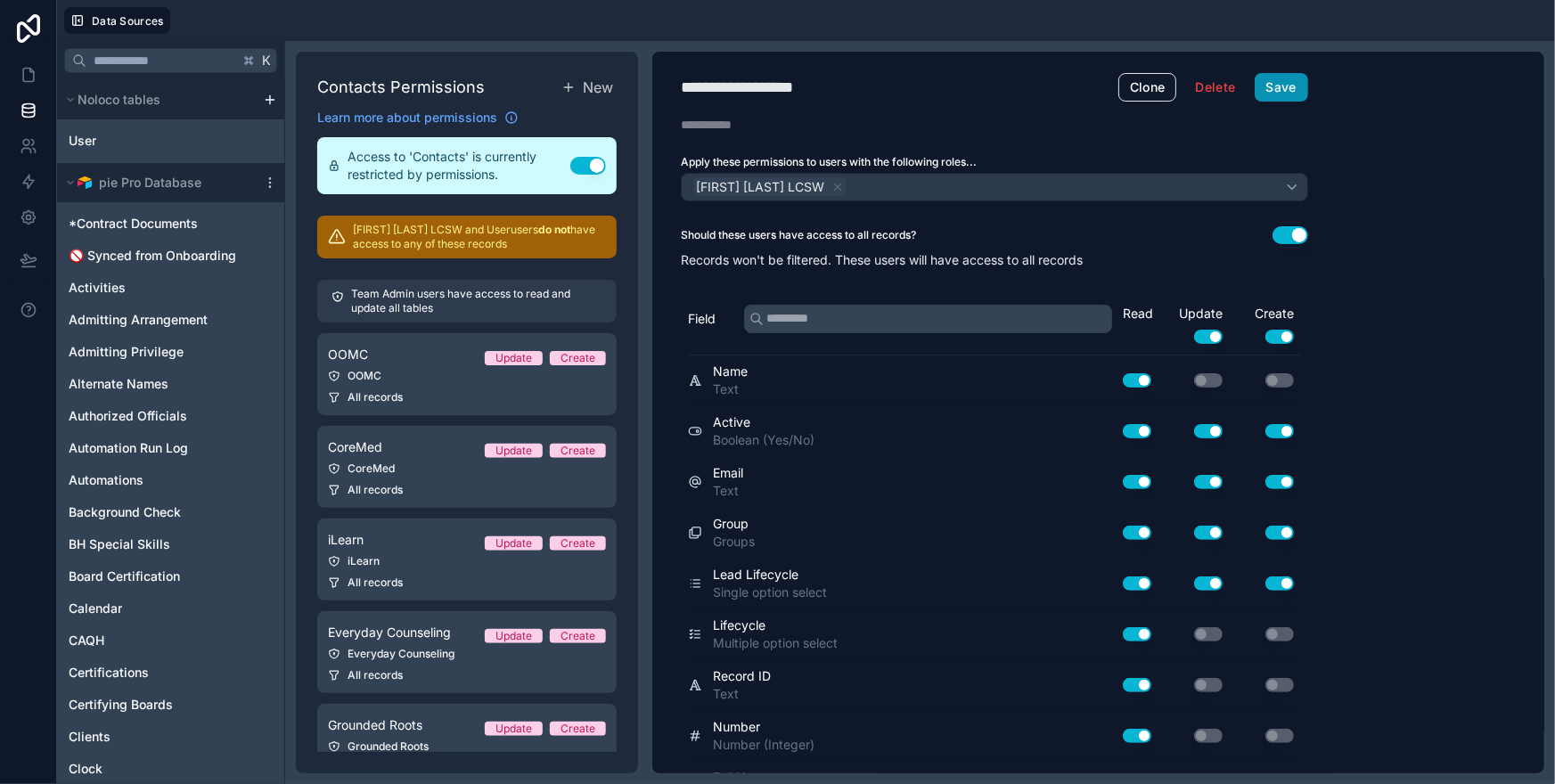click on "Save" at bounding box center [1281, 87] 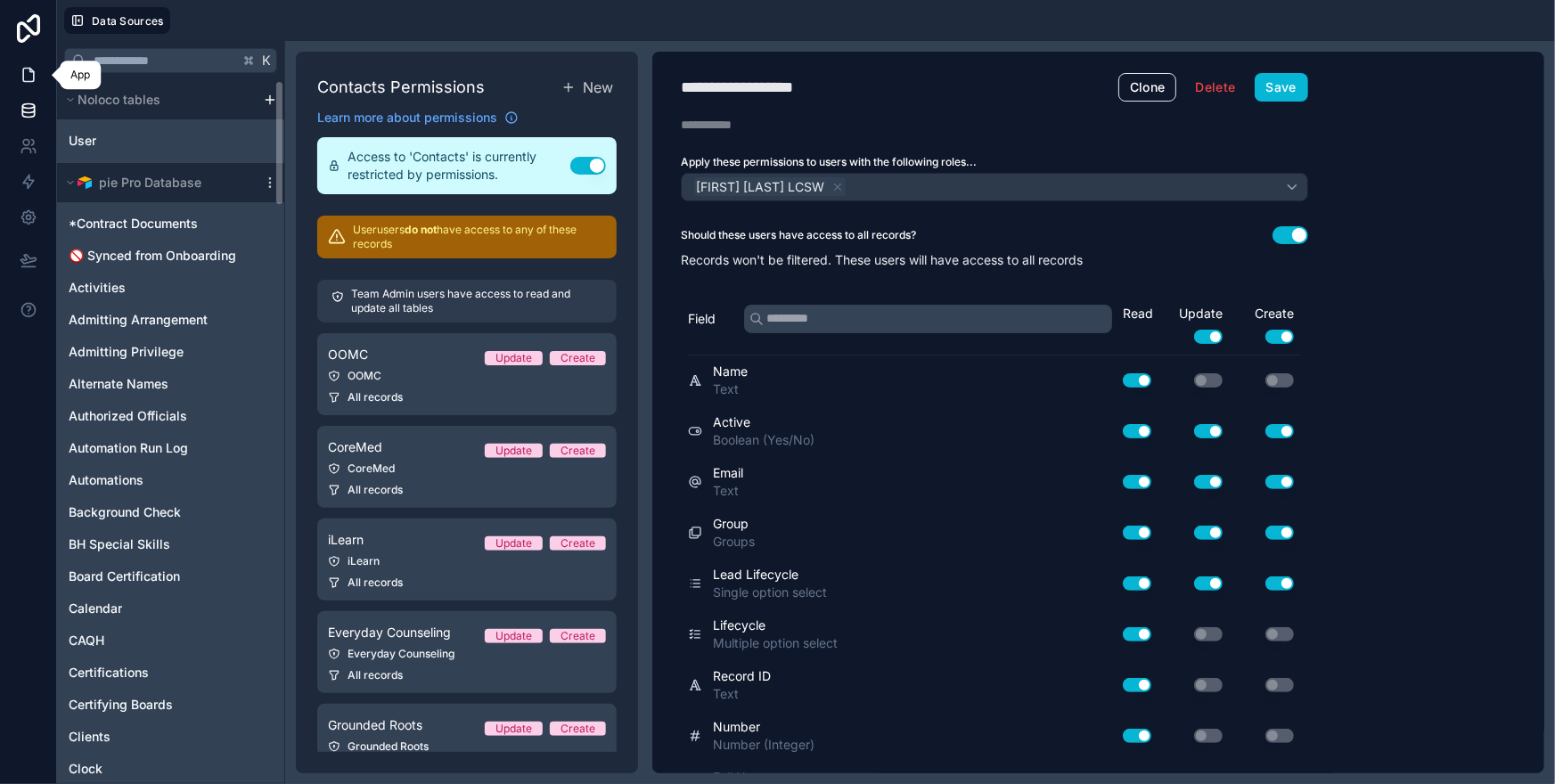 click 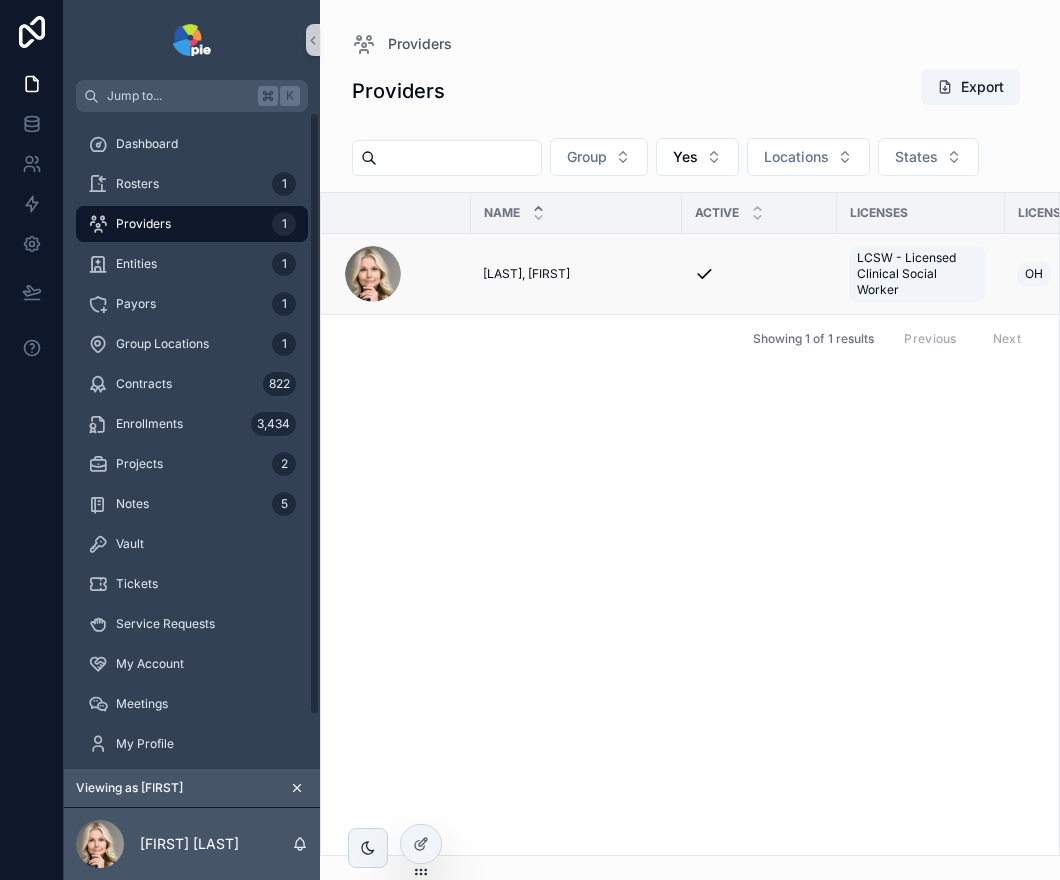 click at bounding box center [402, 274] 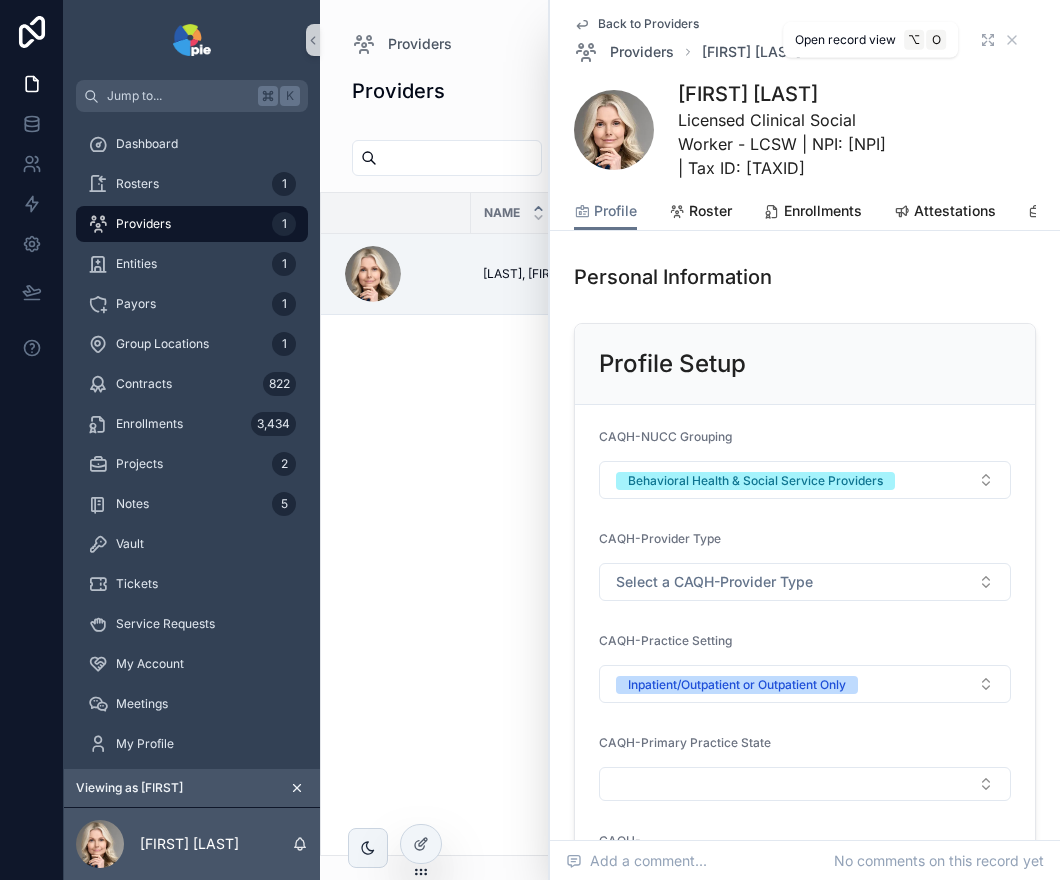 click 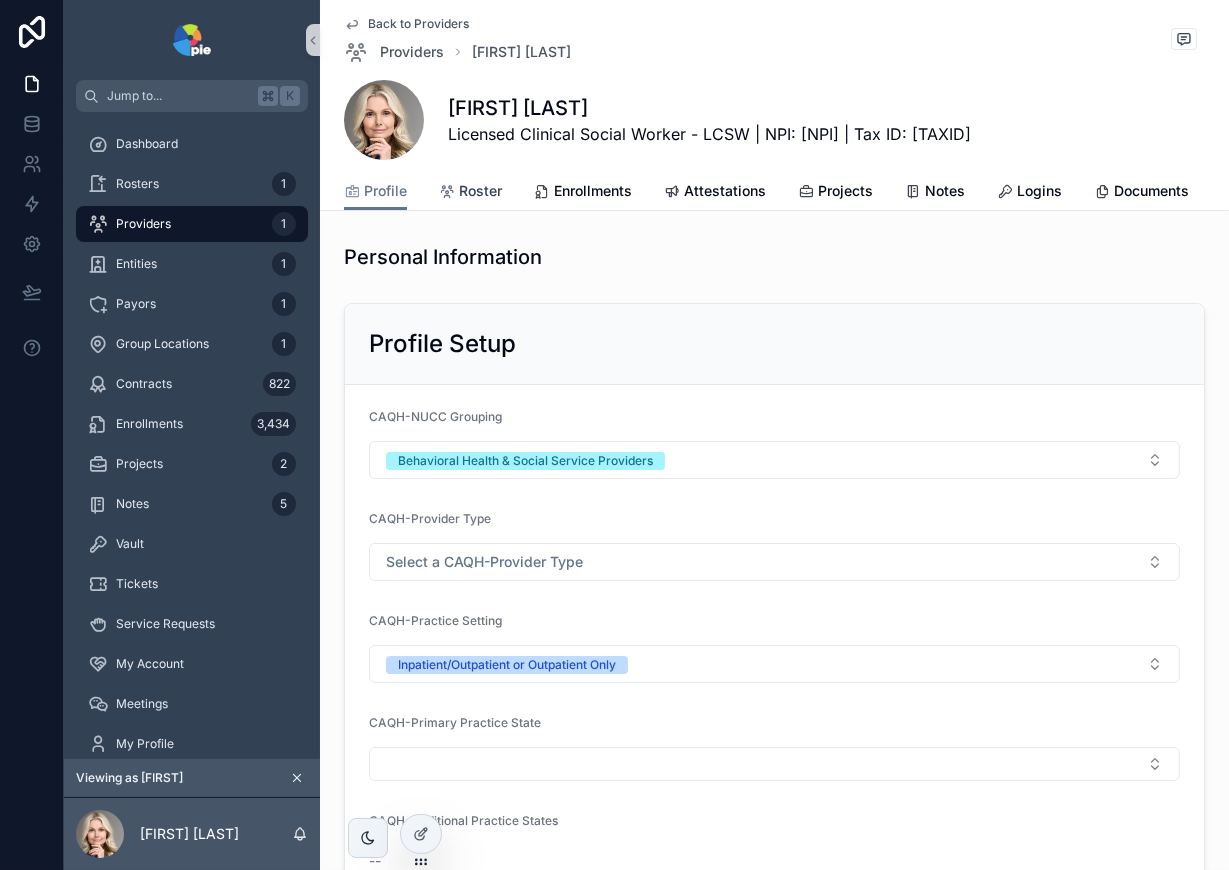 click on "Roster" at bounding box center (470, 191) 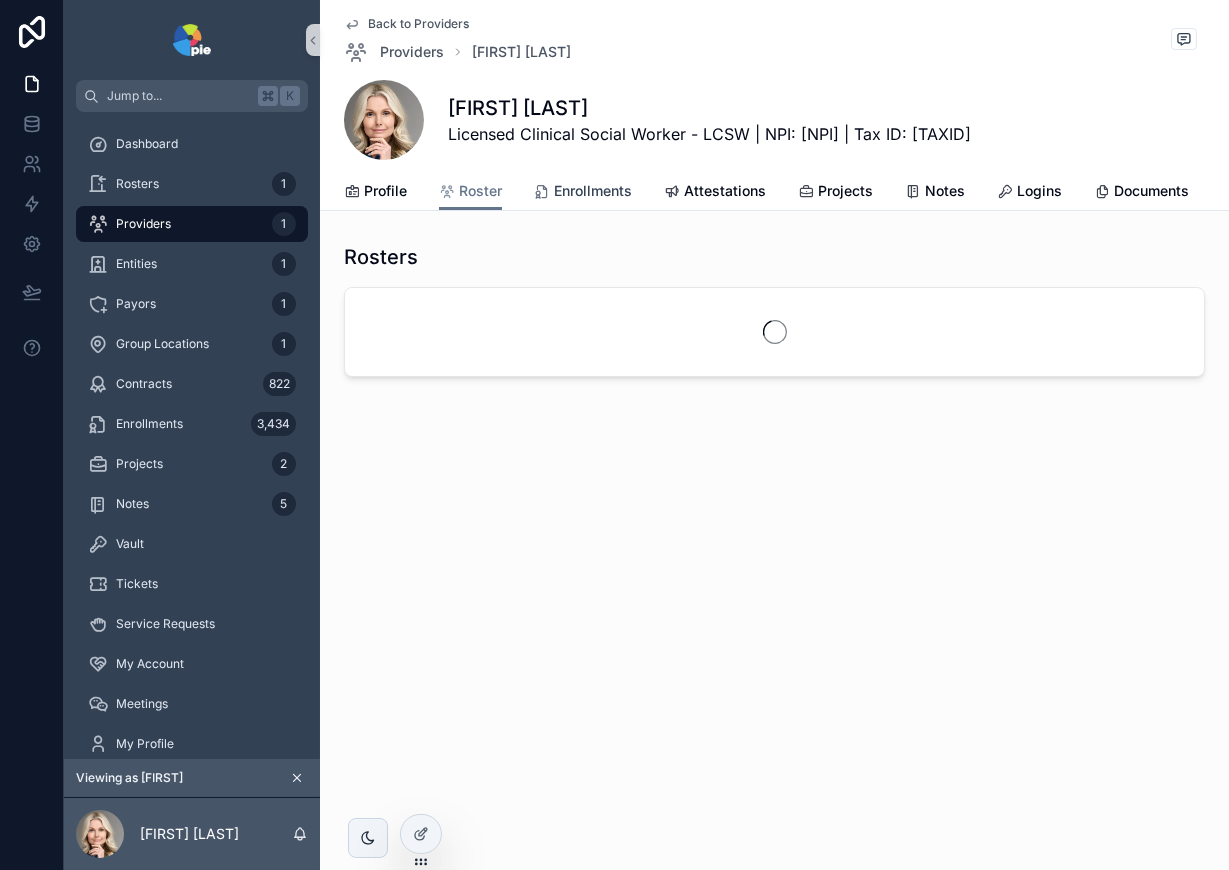 click on "Enrollments" at bounding box center [593, 191] 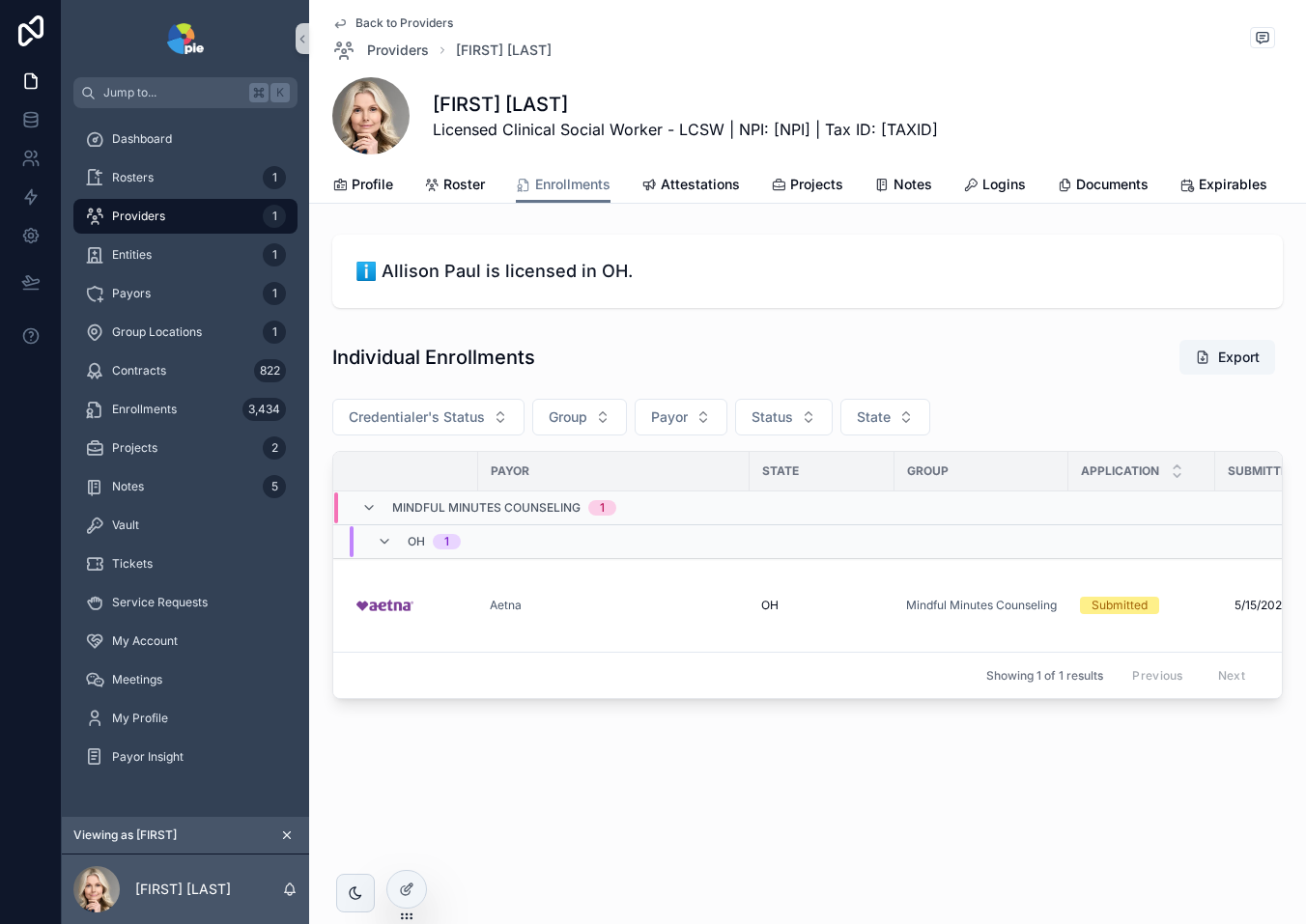 click on "Back to Providers Providers Allison Leanne Paul Allison Leanne Paul Licensed Clinical Social Worker - LCSW | NPI: 1234567890 | Tax ID: 12-45678" at bounding box center (808, 83) 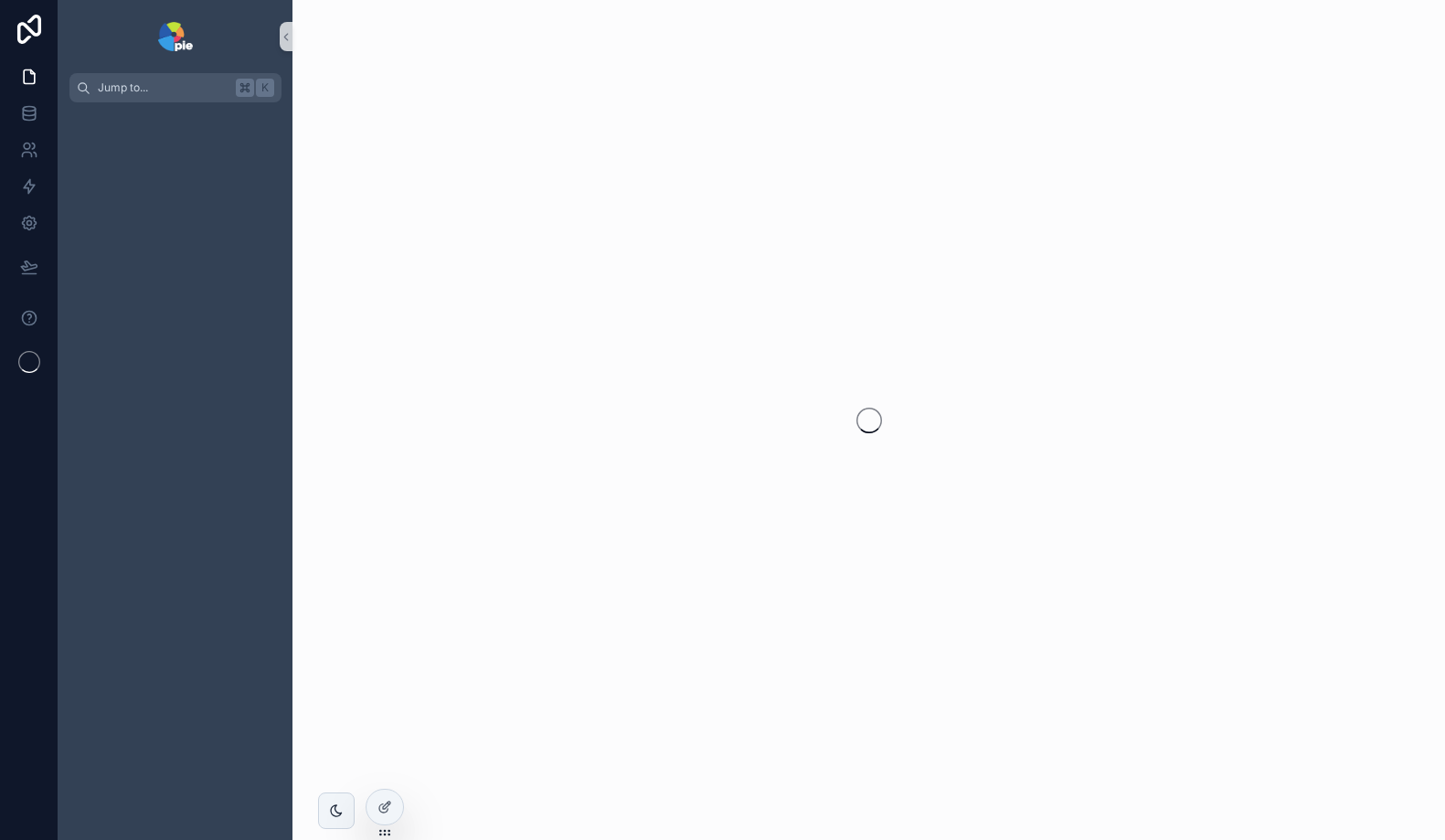 scroll, scrollTop: 0, scrollLeft: 0, axis: both 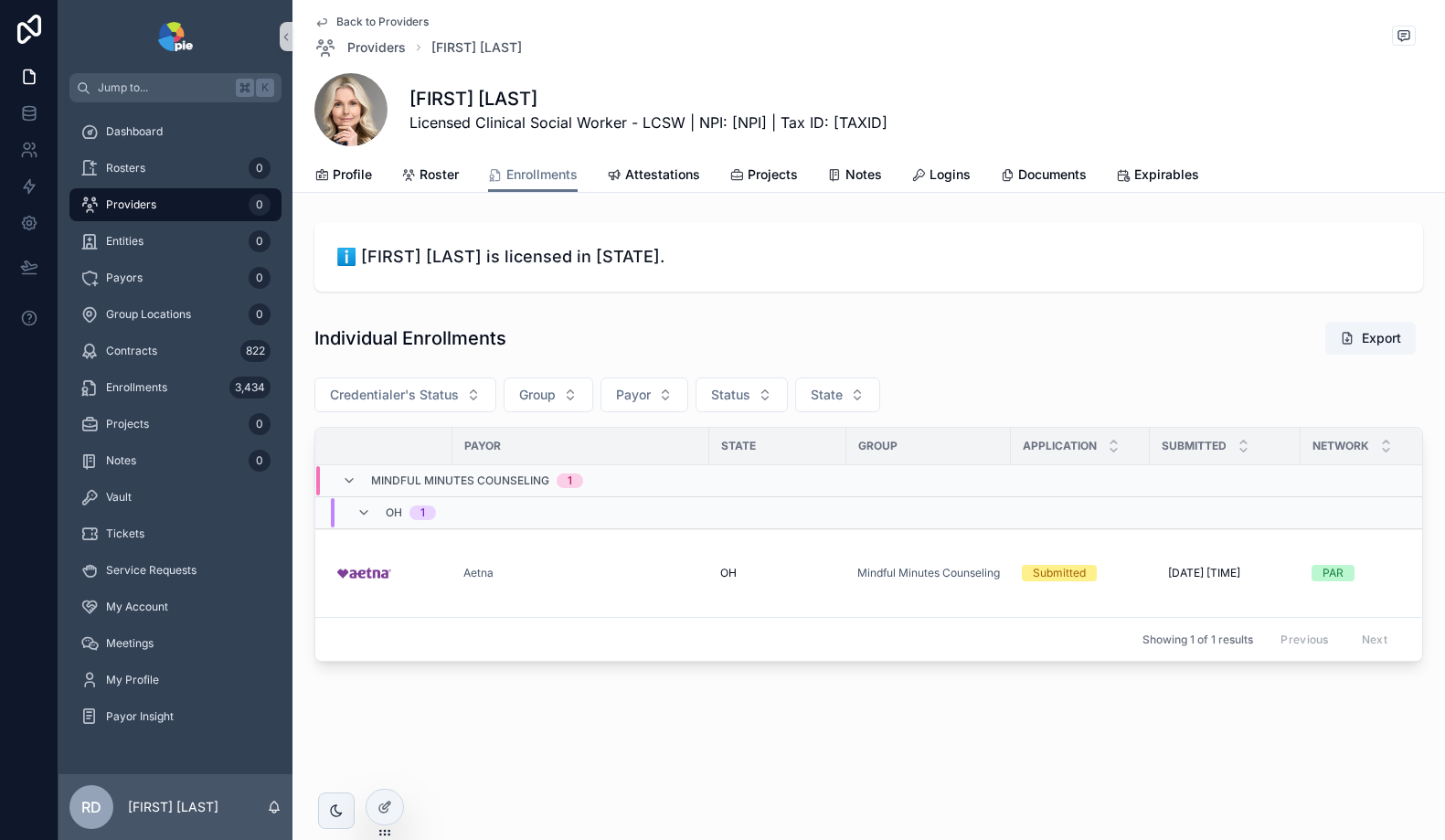click on "Back to Providers Providers Allison Leanne Paul" at bounding box center [868, 37] 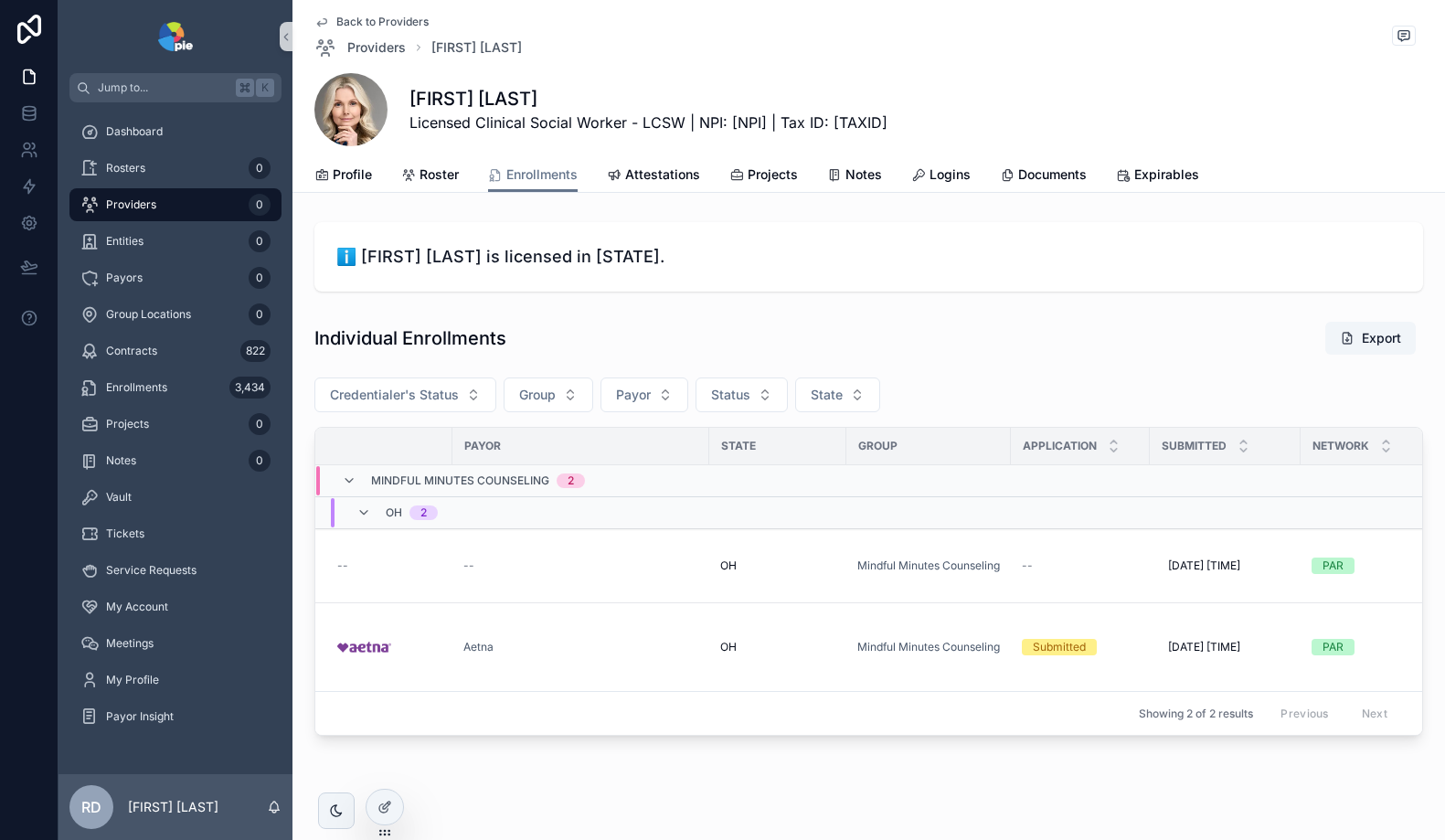 scroll, scrollTop: 27, scrollLeft: 0, axis: vertical 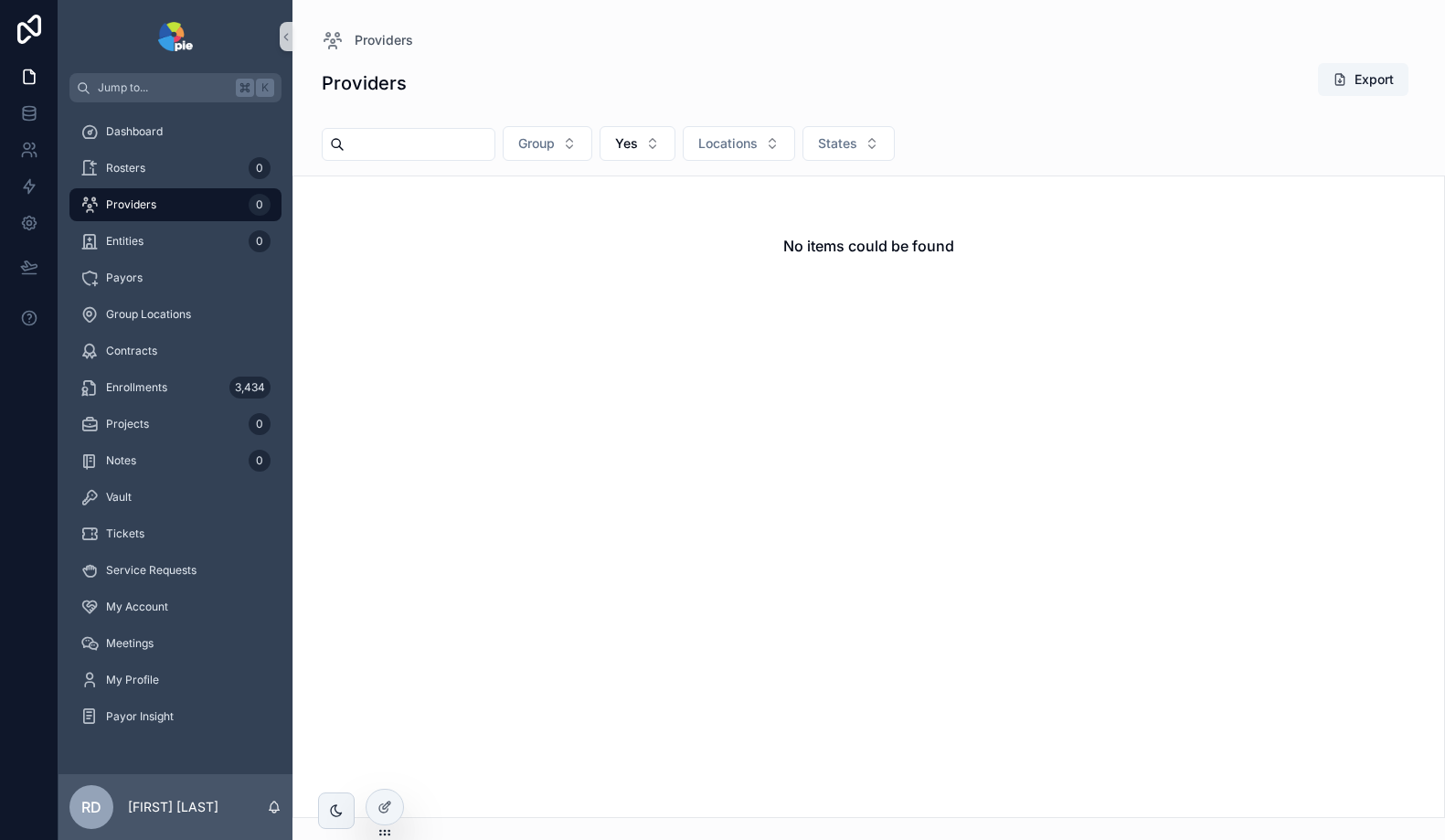 click at bounding box center [420, 144] 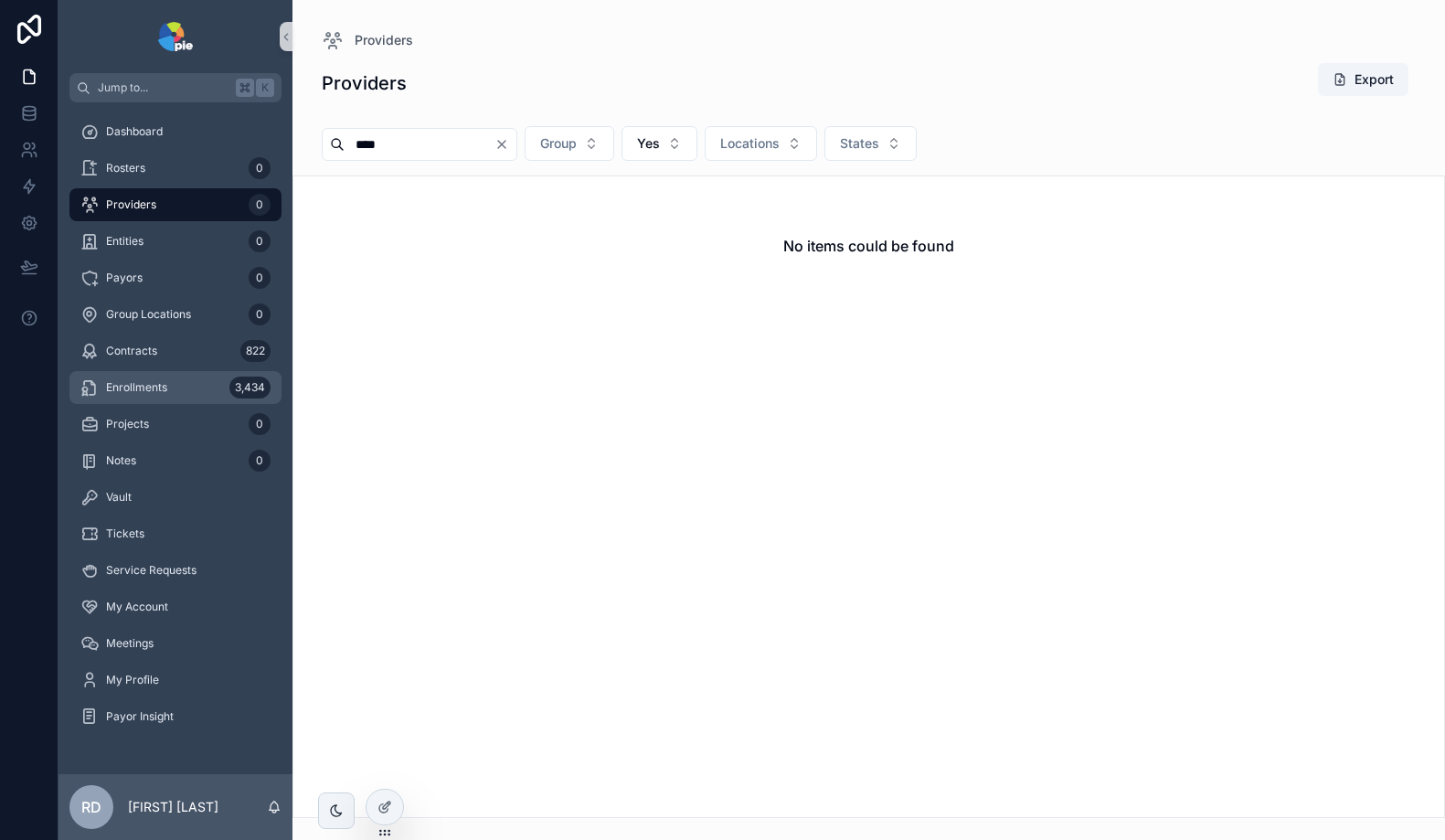 type on "****" 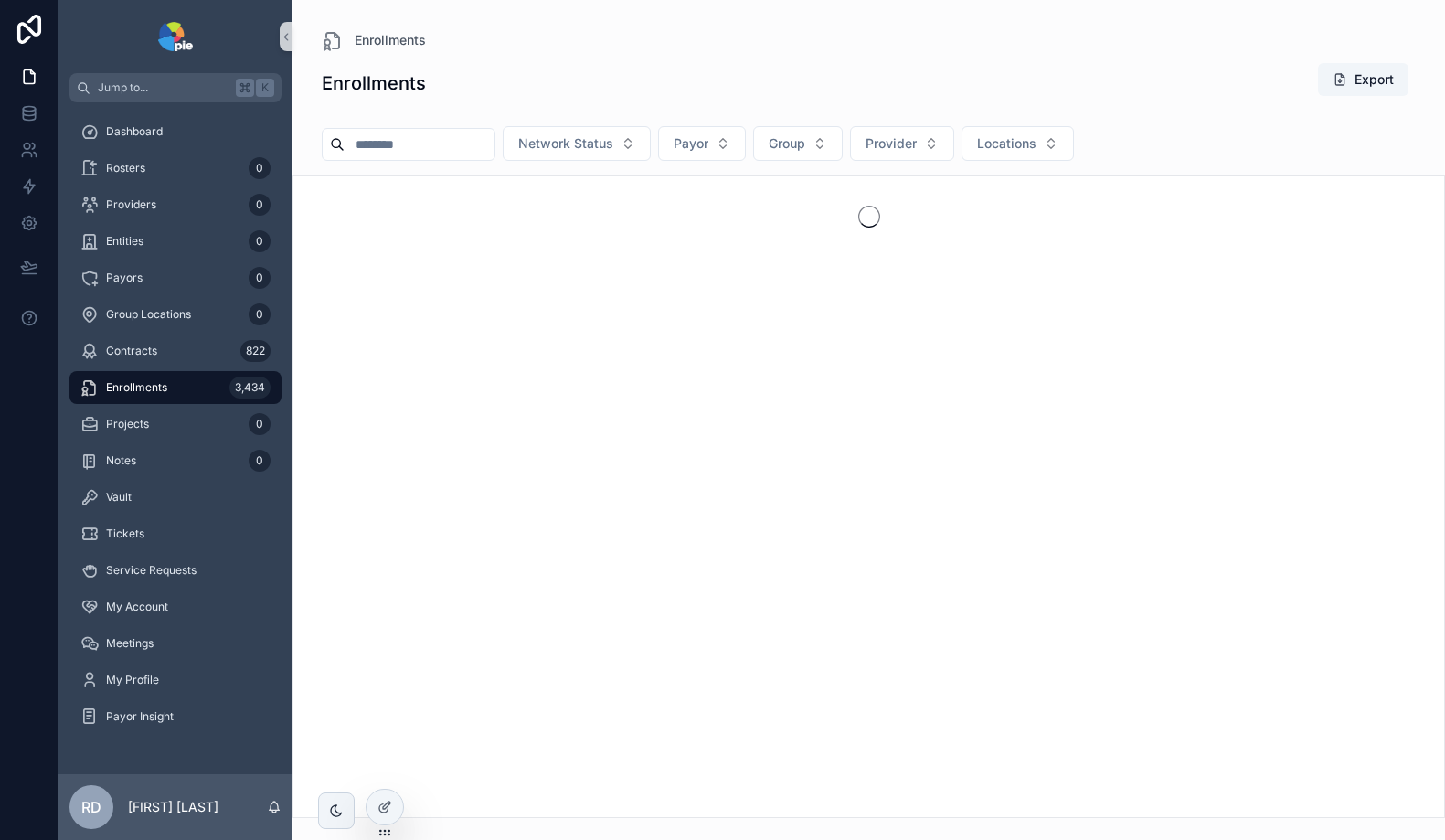 click at bounding box center (420, 144) 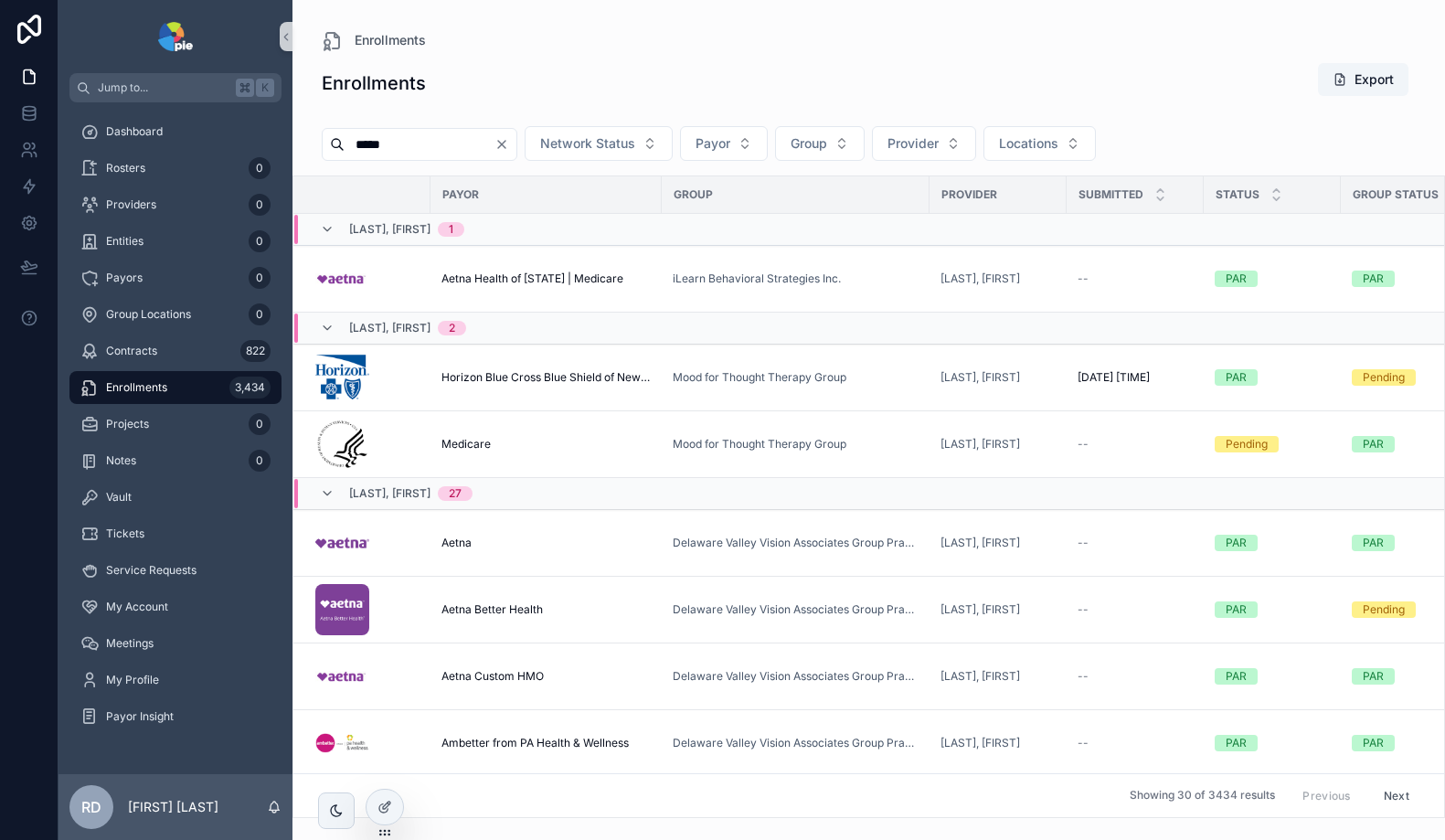 type on "*****" 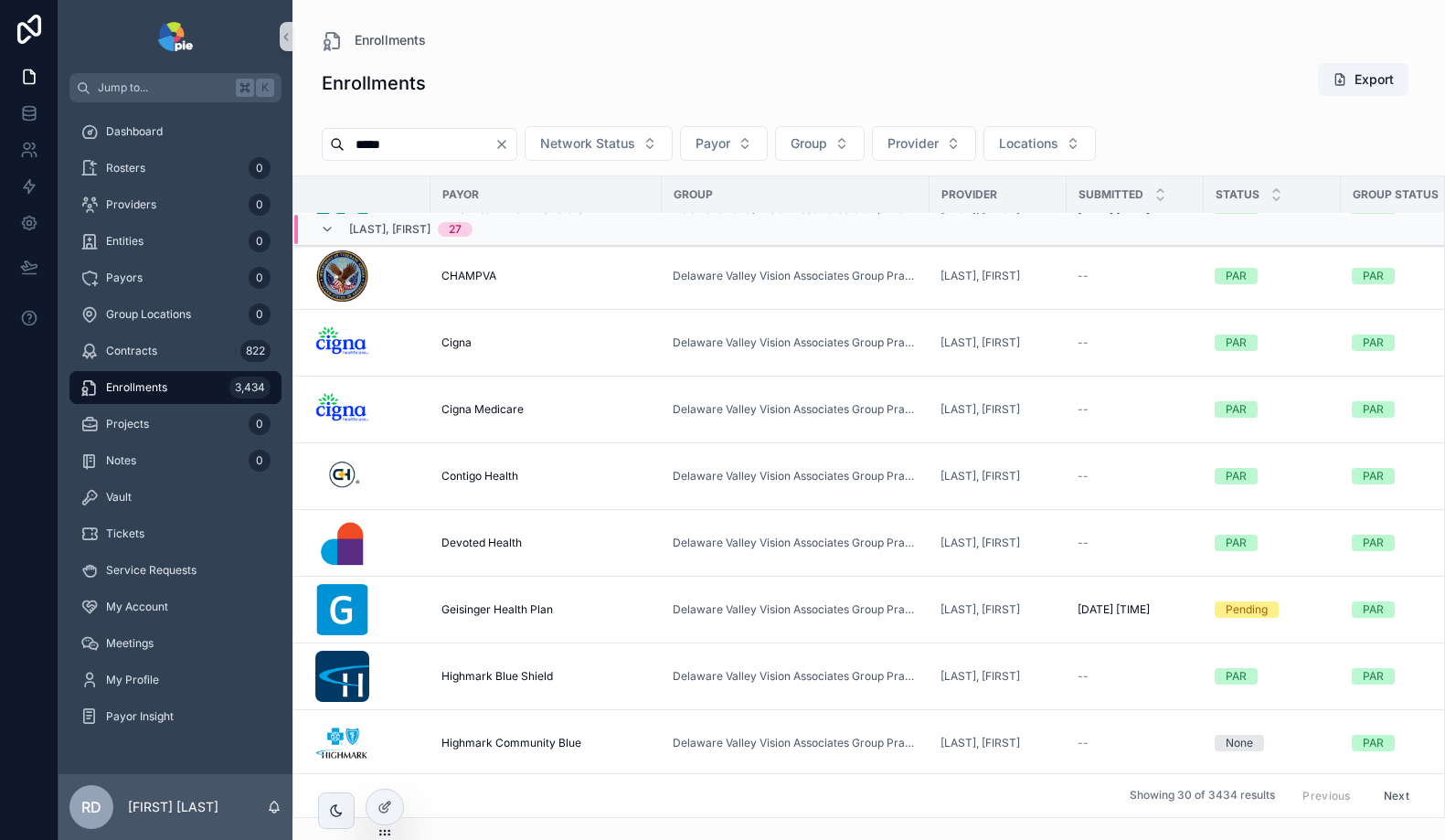 scroll, scrollTop: 0, scrollLeft: 0, axis: both 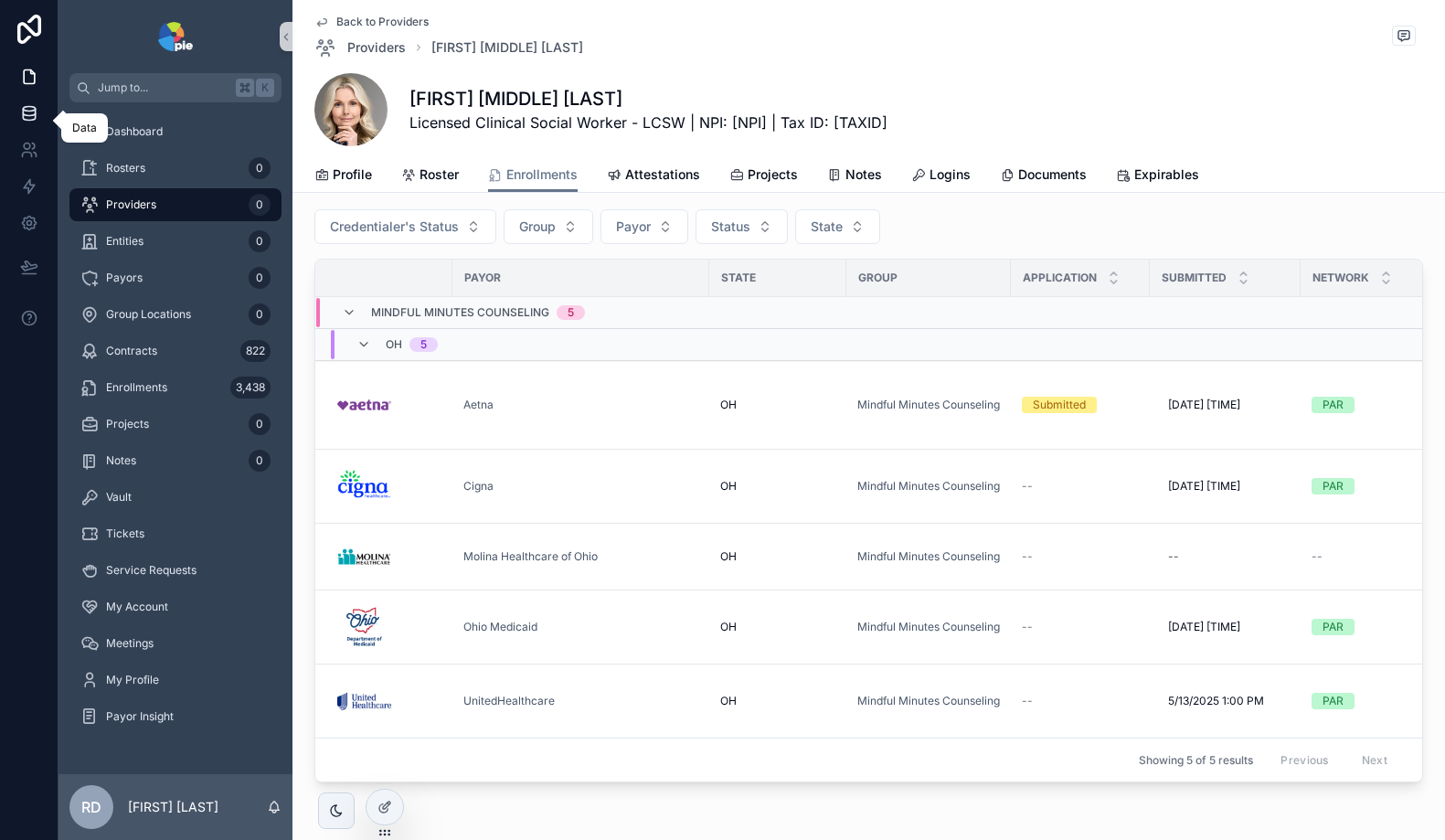 click 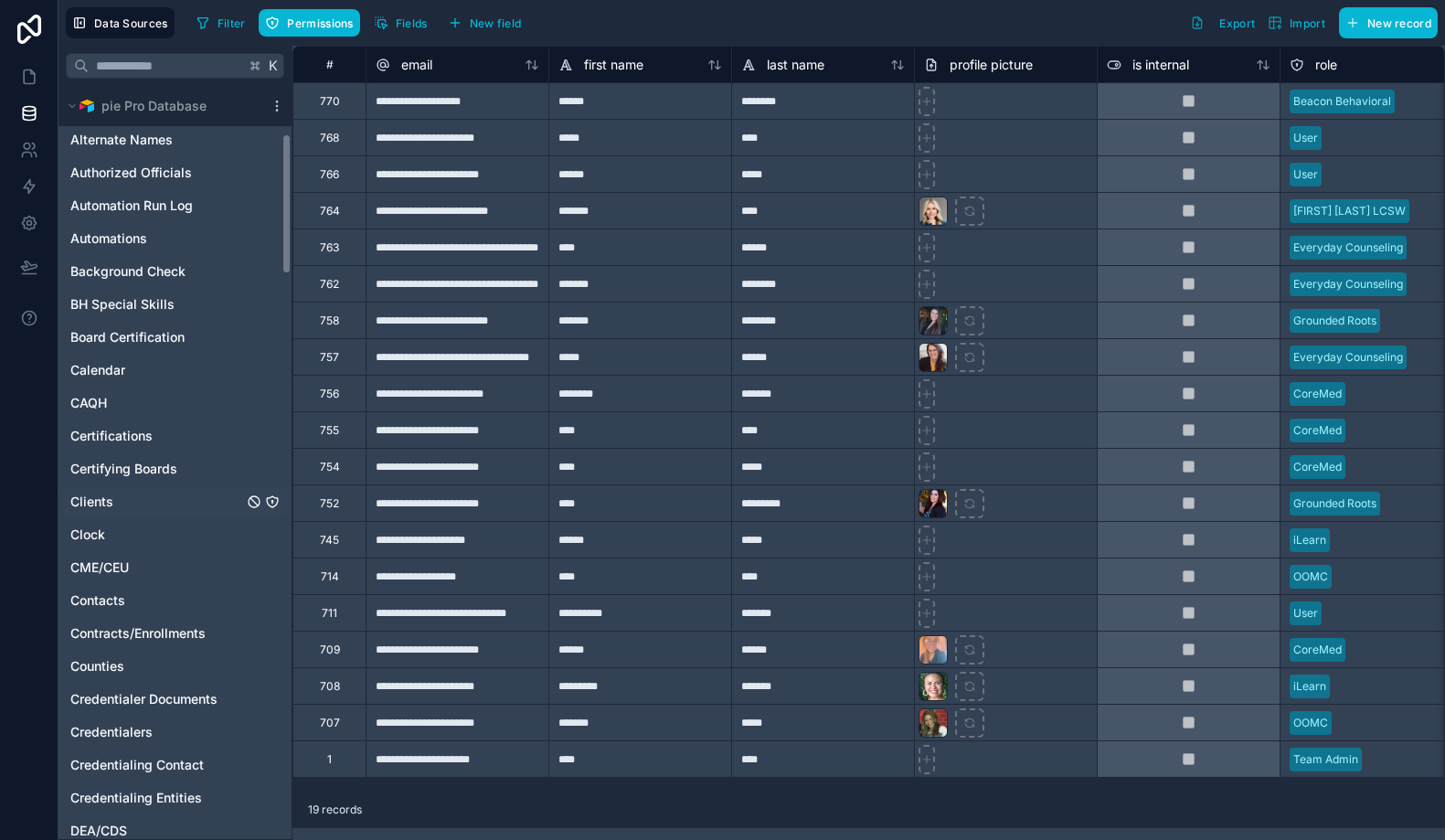 scroll, scrollTop: 269, scrollLeft: 0, axis: vertical 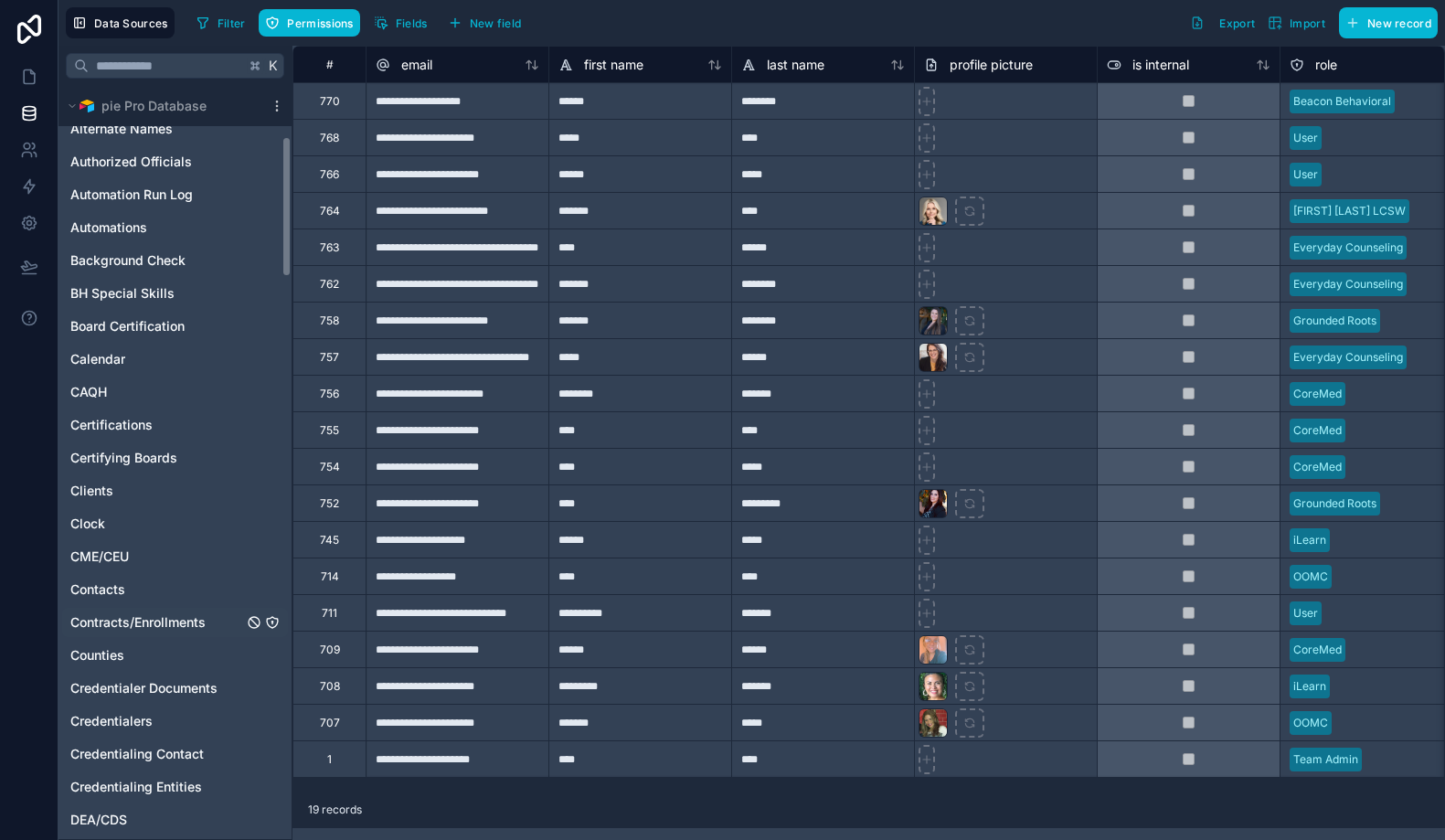 click on "Contracts/Enrollments" at bounding box center [138, 622] 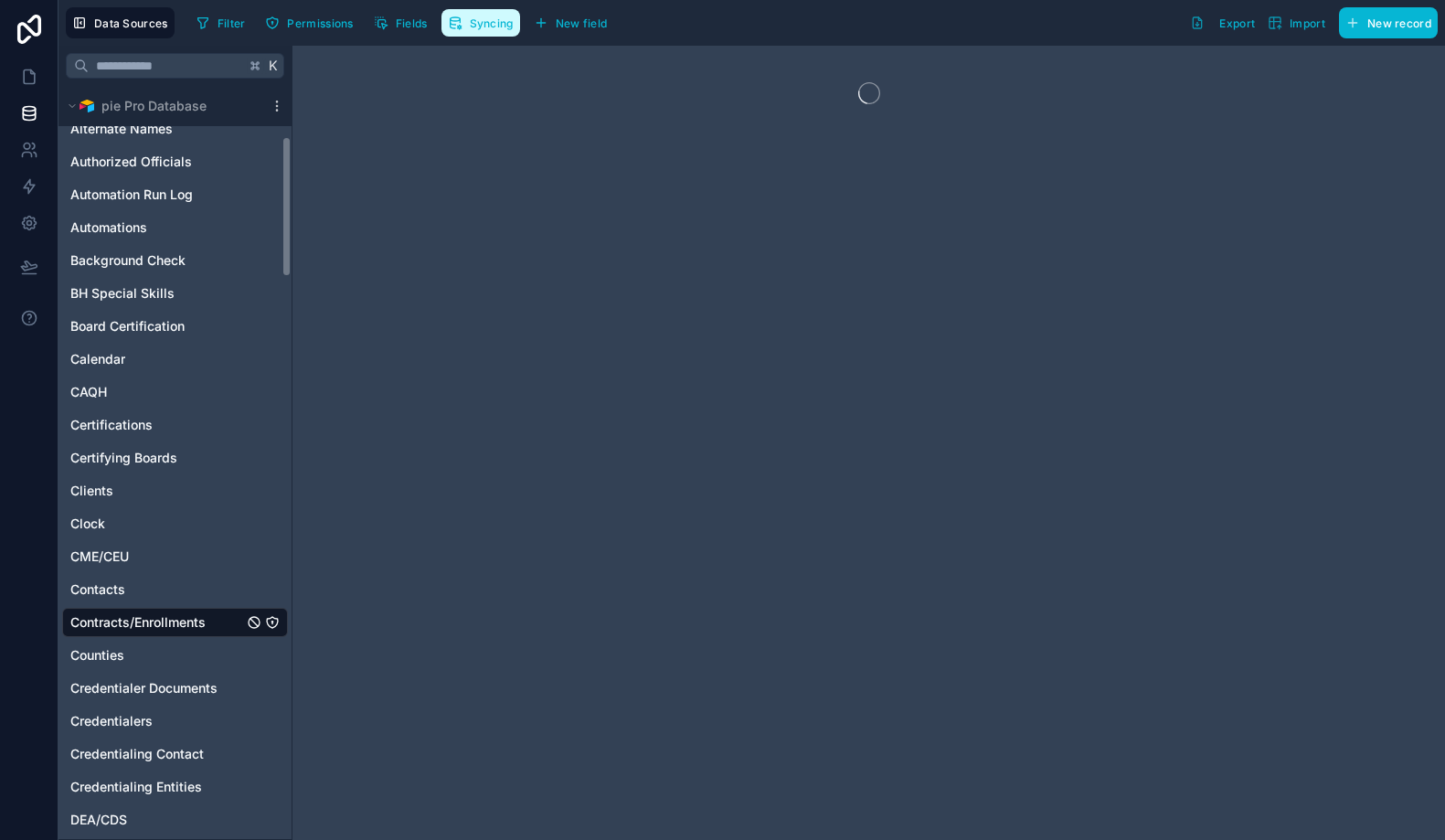 click on "Syncing" at bounding box center (492, 23) 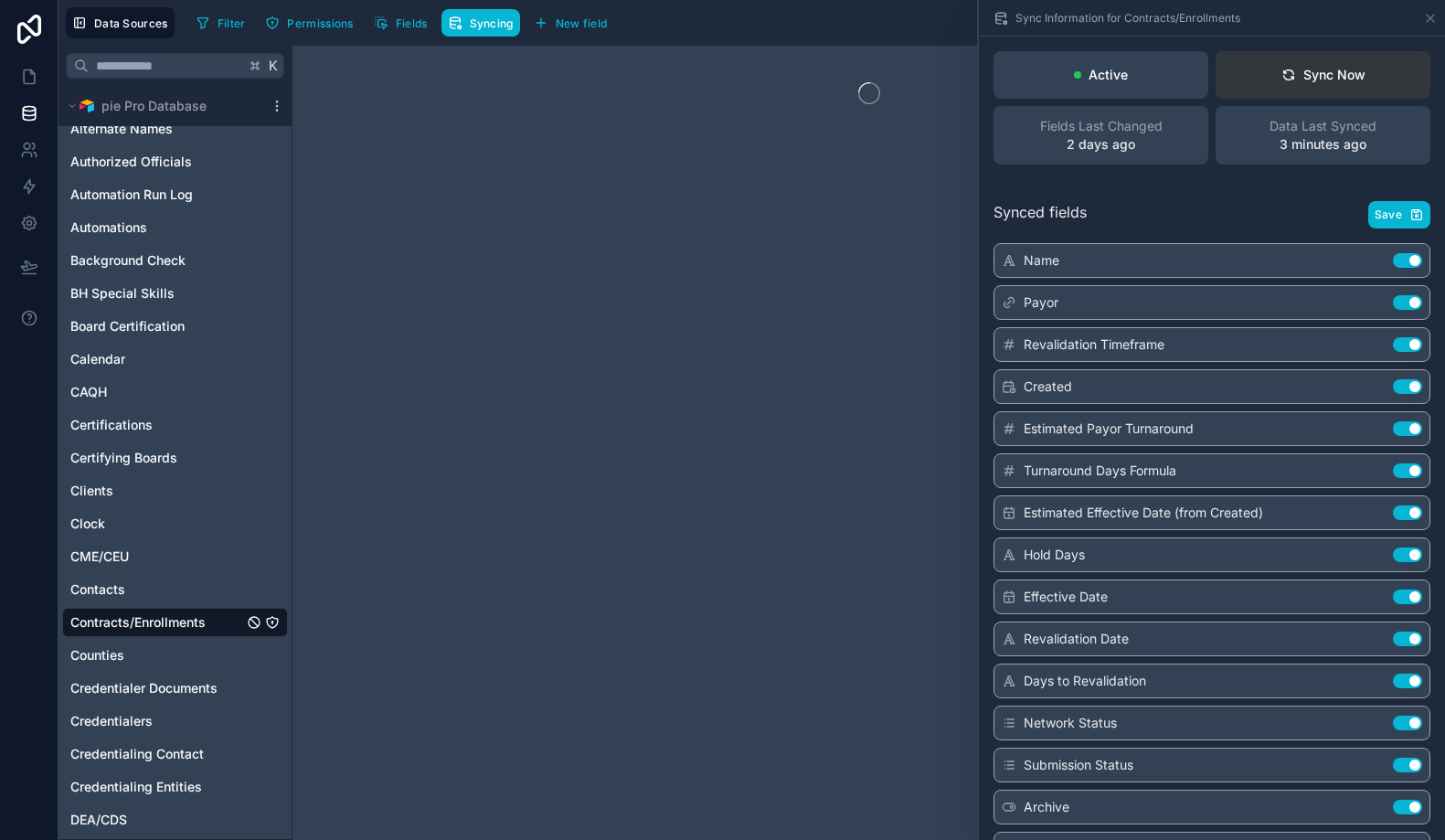 click on "Sync Now" at bounding box center (1323, 75) 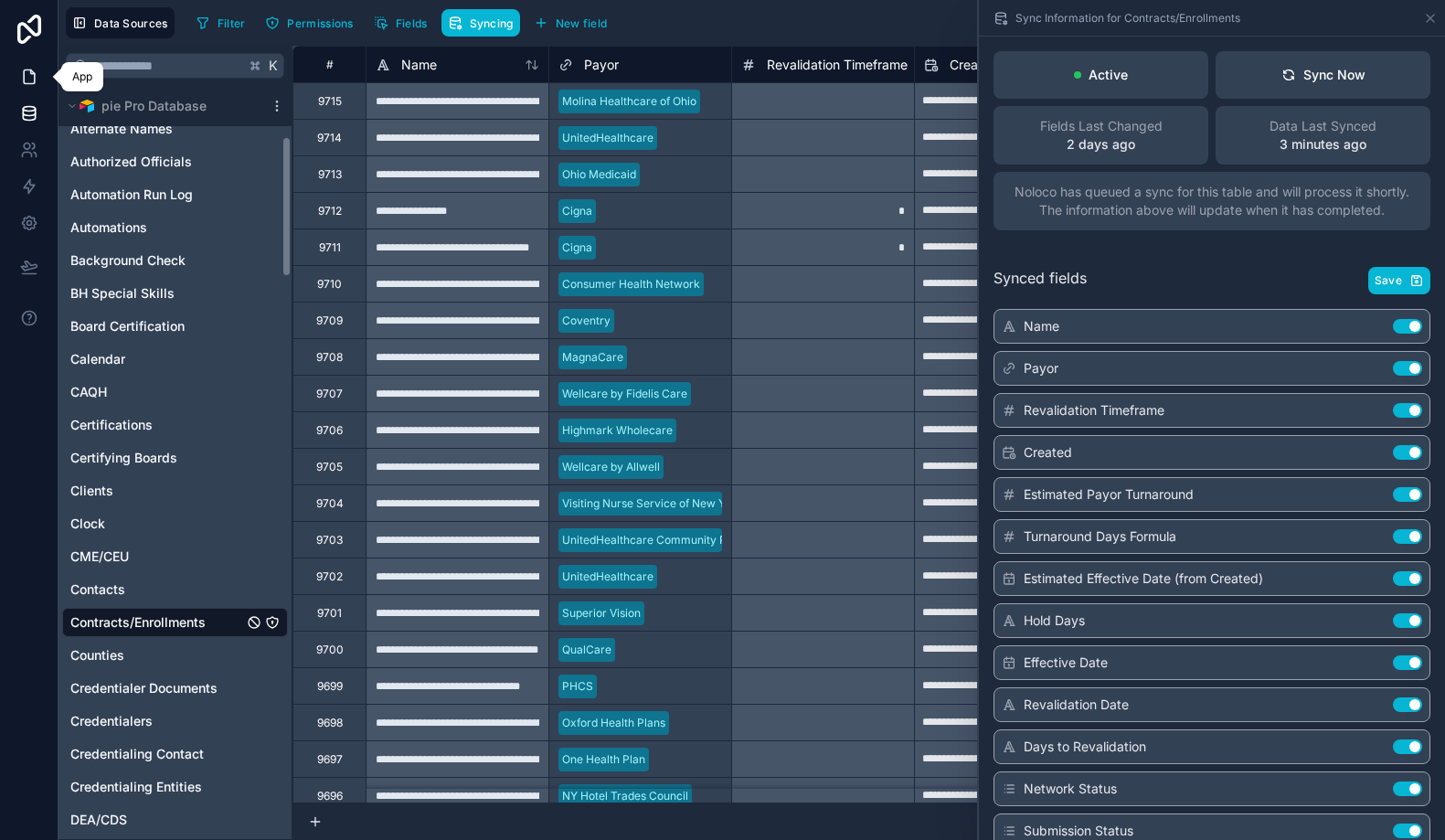 click 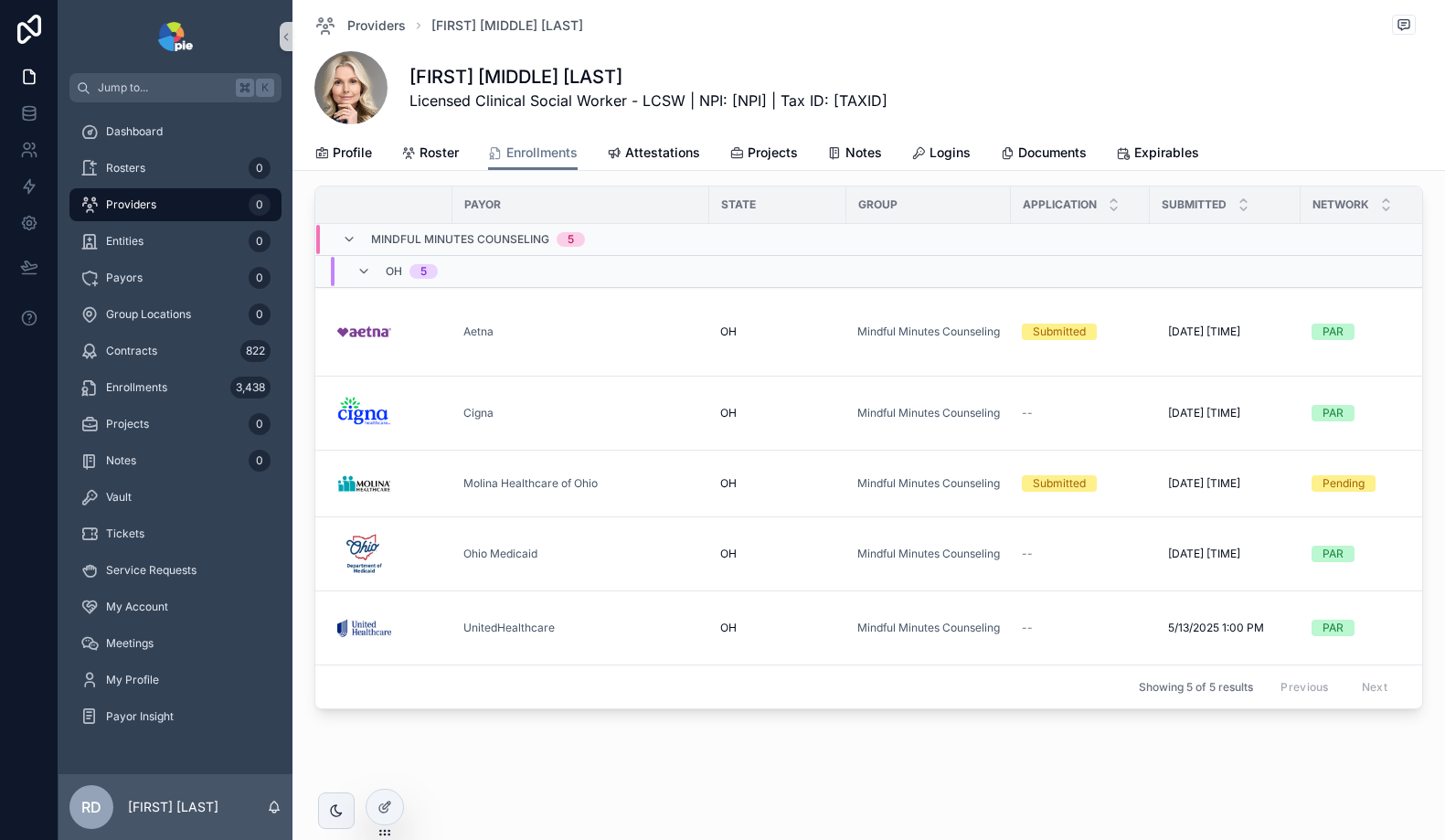 scroll, scrollTop: 180, scrollLeft: 0, axis: vertical 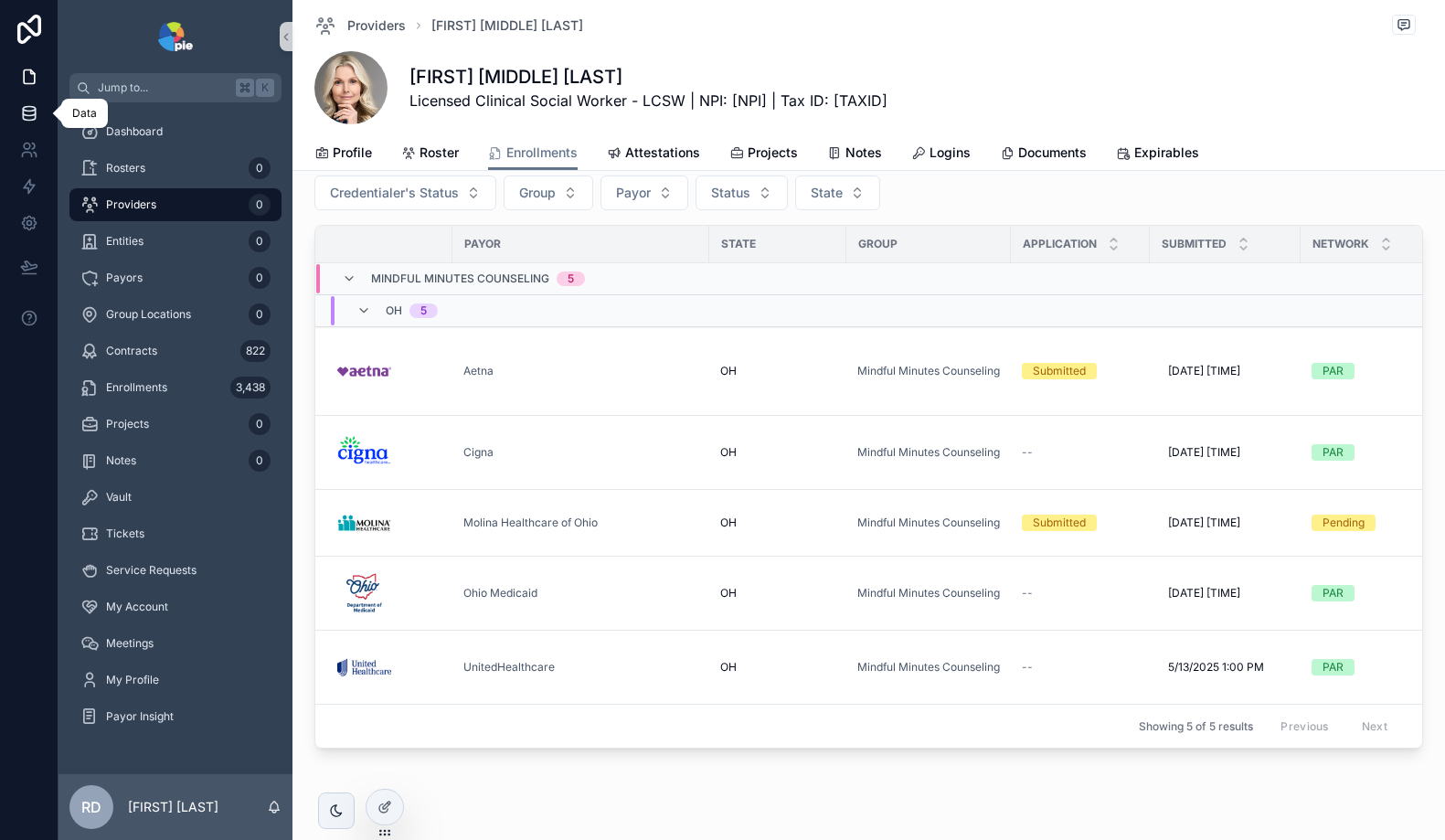 click 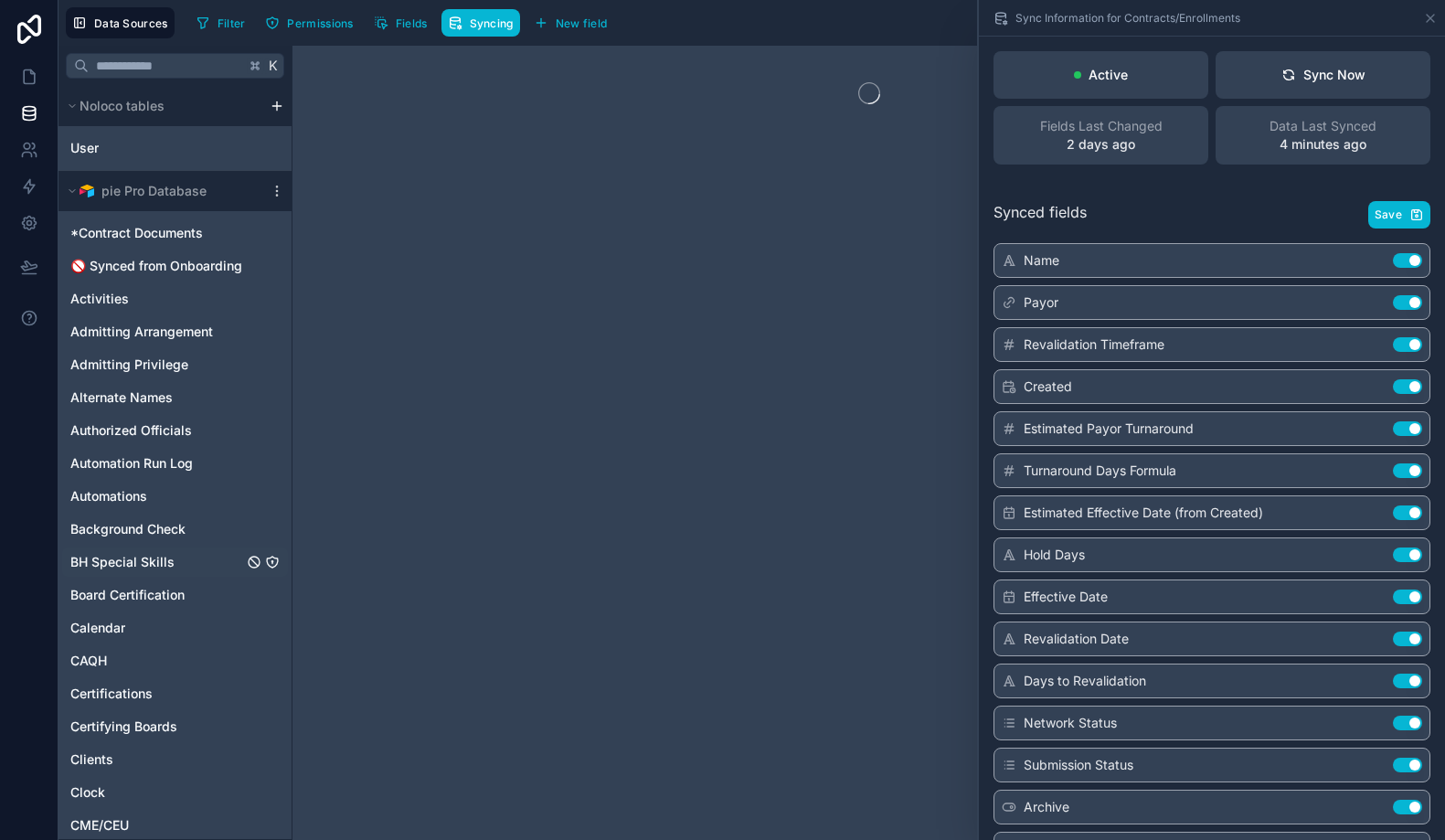 scroll, scrollTop: 172, scrollLeft: 0, axis: vertical 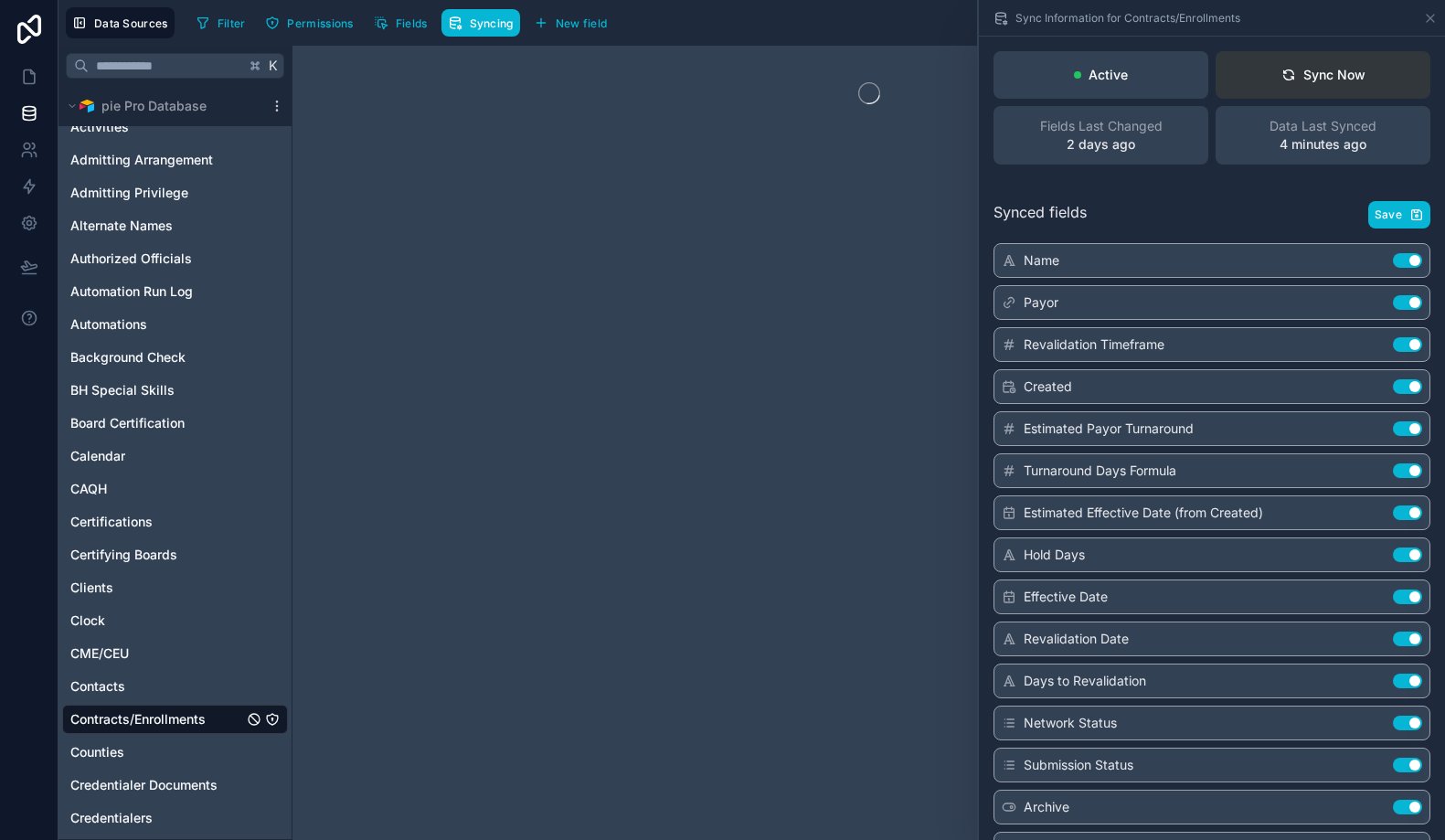 click on "Sync Now" at bounding box center (1323, 75) 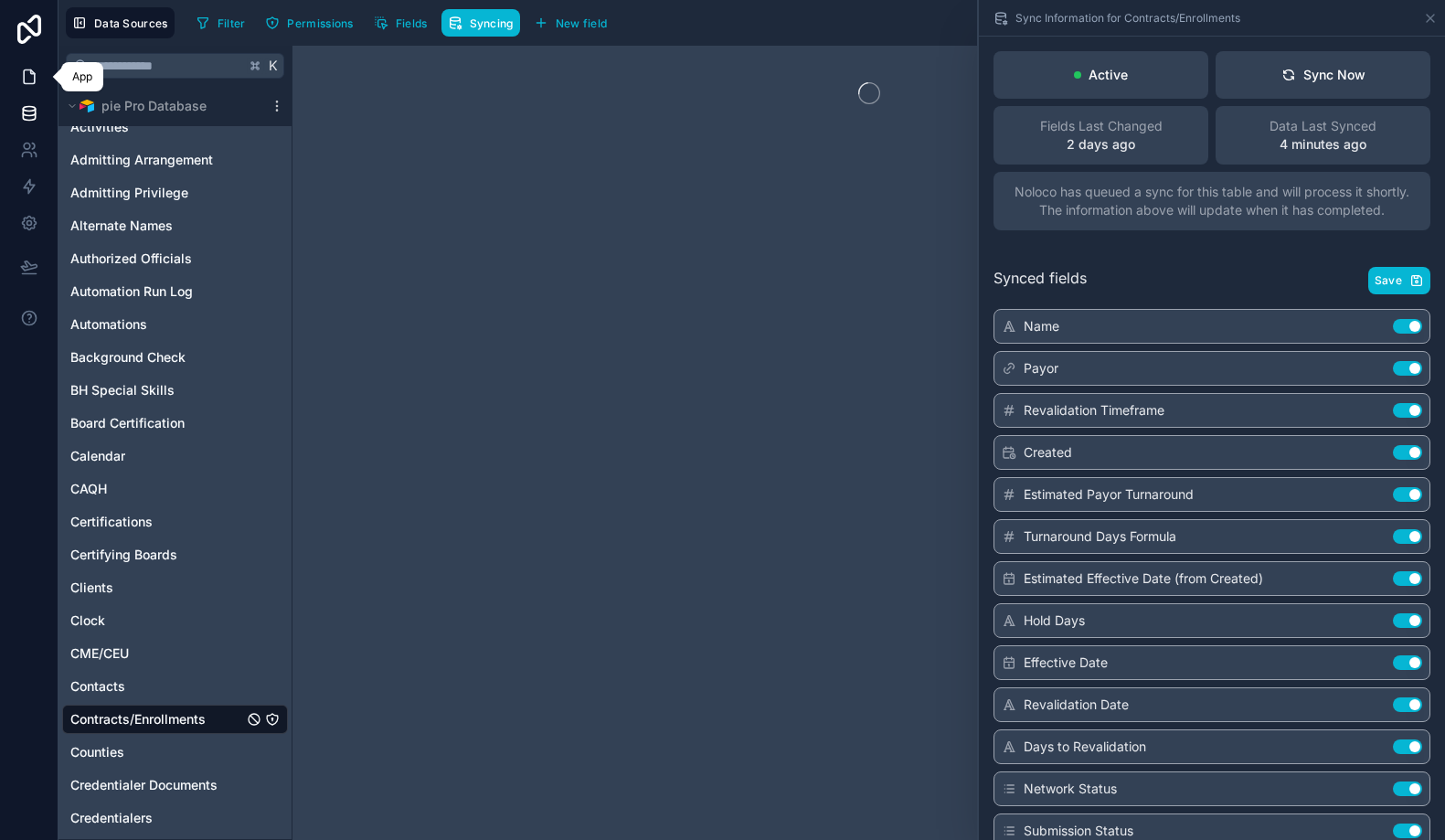 click 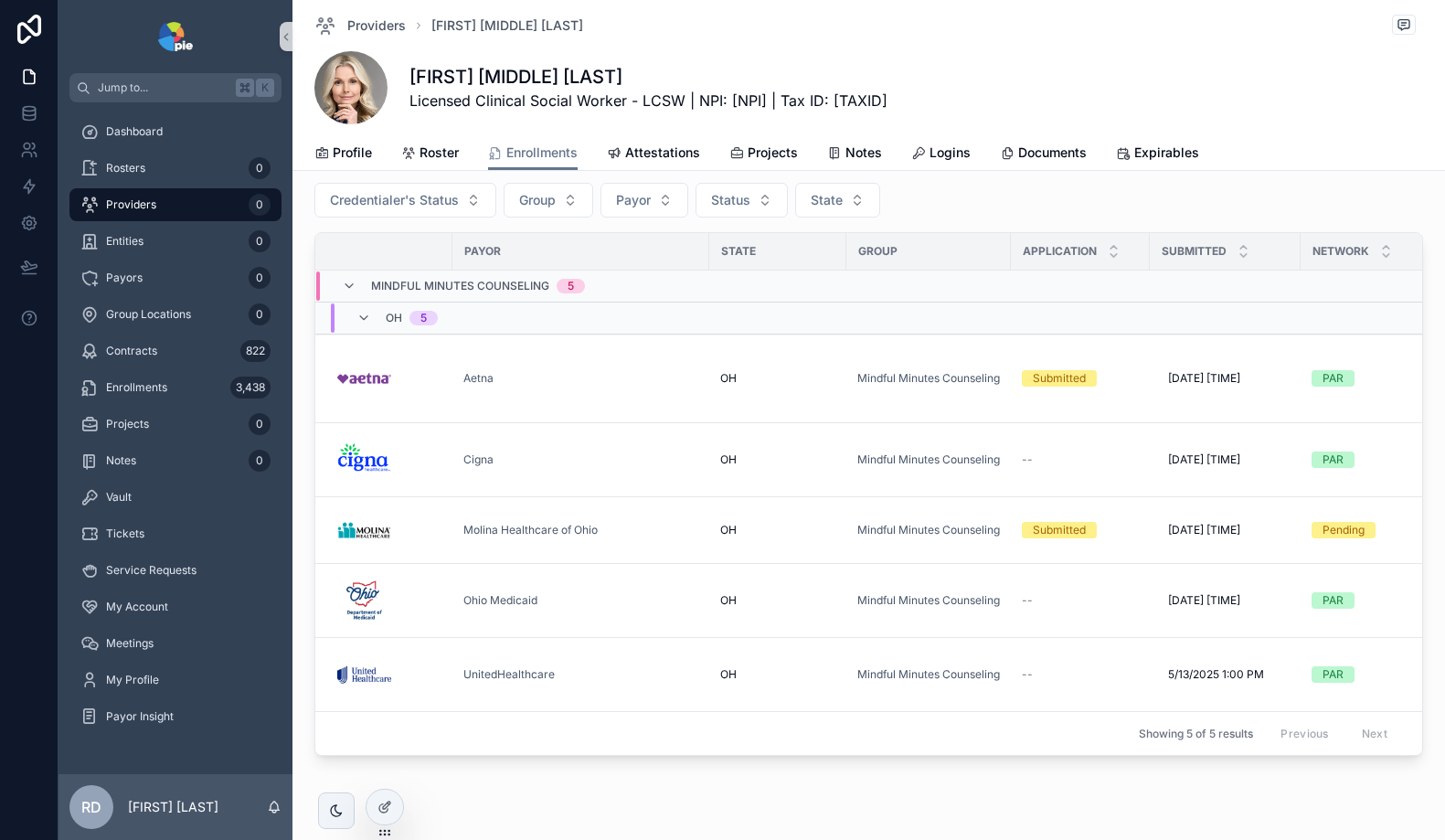 scroll, scrollTop: 162, scrollLeft: 0, axis: vertical 